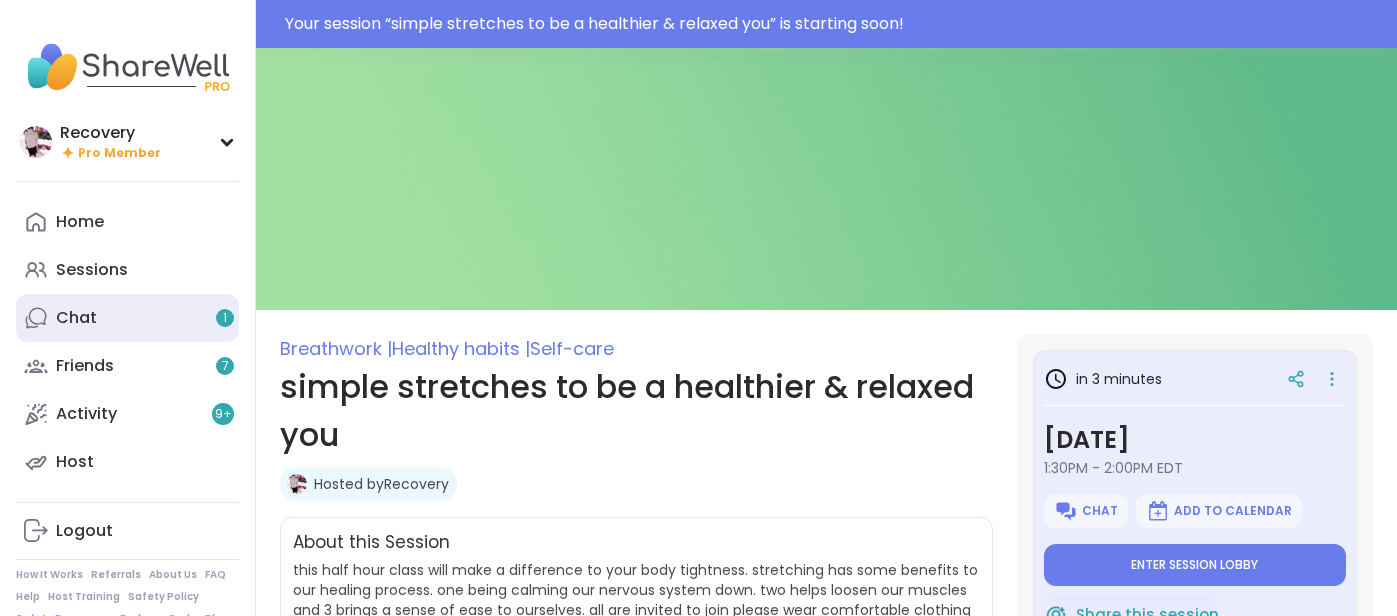 scroll, scrollTop: 0, scrollLeft: 0, axis: both 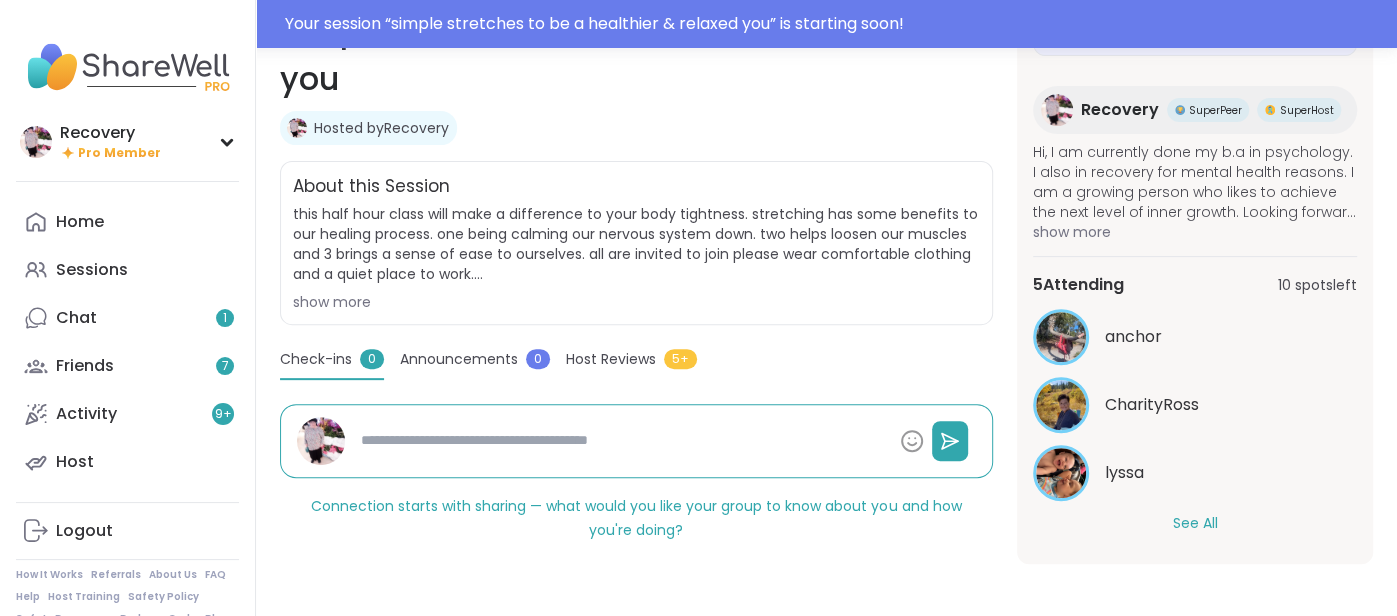 click on "See All" at bounding box center [1194, 523] 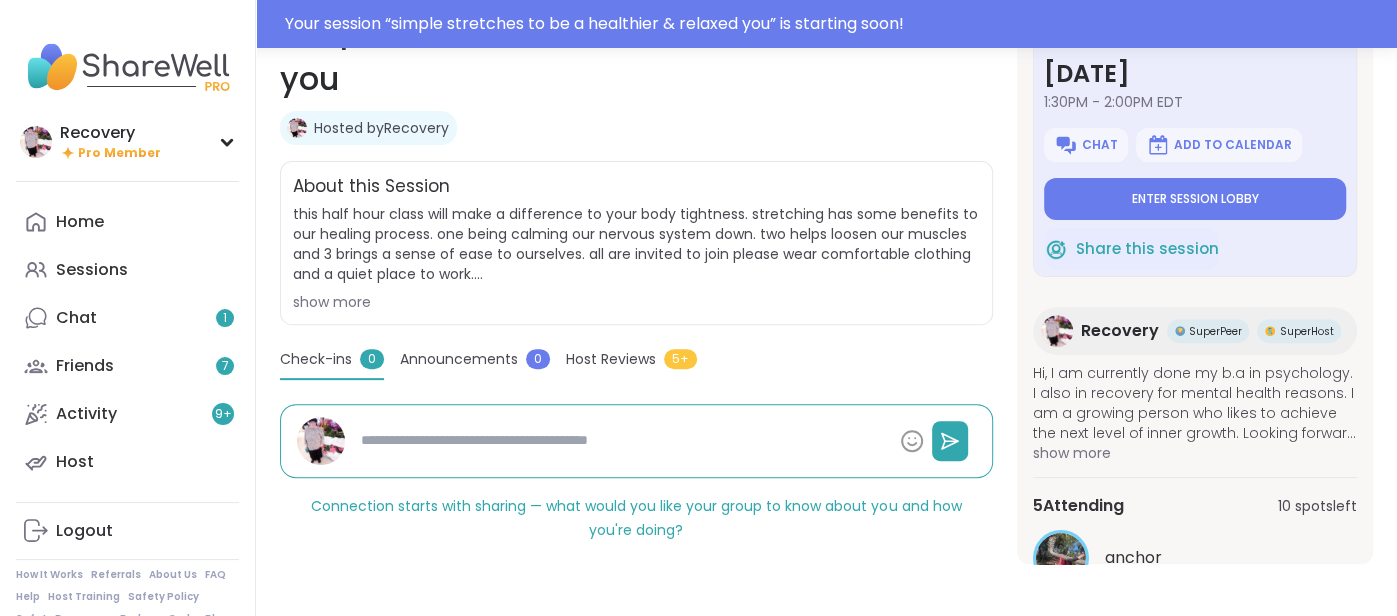 scroll, scrollTop: 0, scrollLeft: 0, axis: both 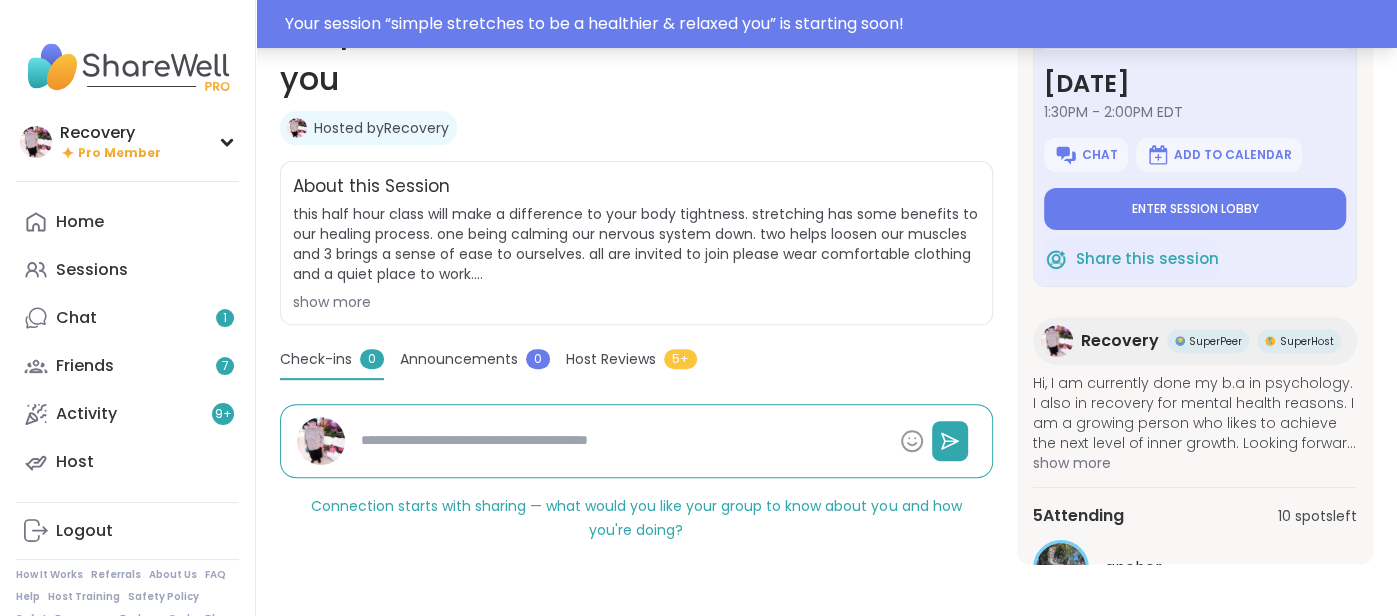 click on "Your session “ simple stretches to be a healthier & relaxed you ” is starting soon!" at bounding box center (698, 24) 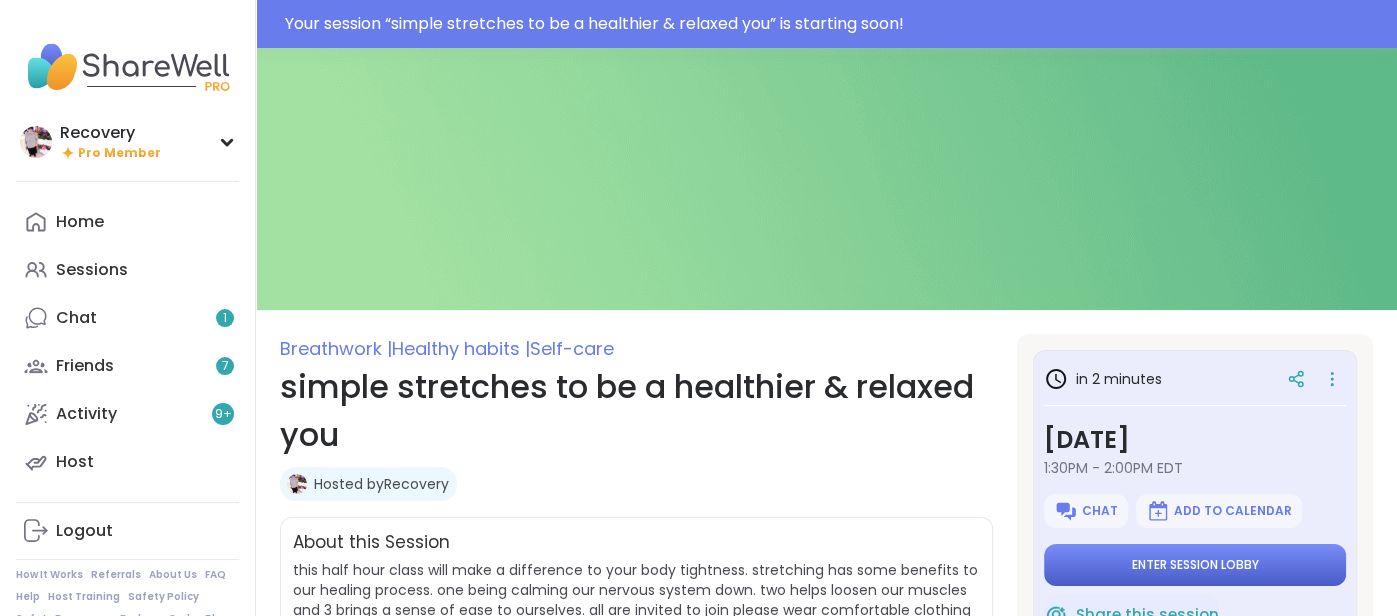 click on "Enter session lobby" at bounding box center [1195, 565] 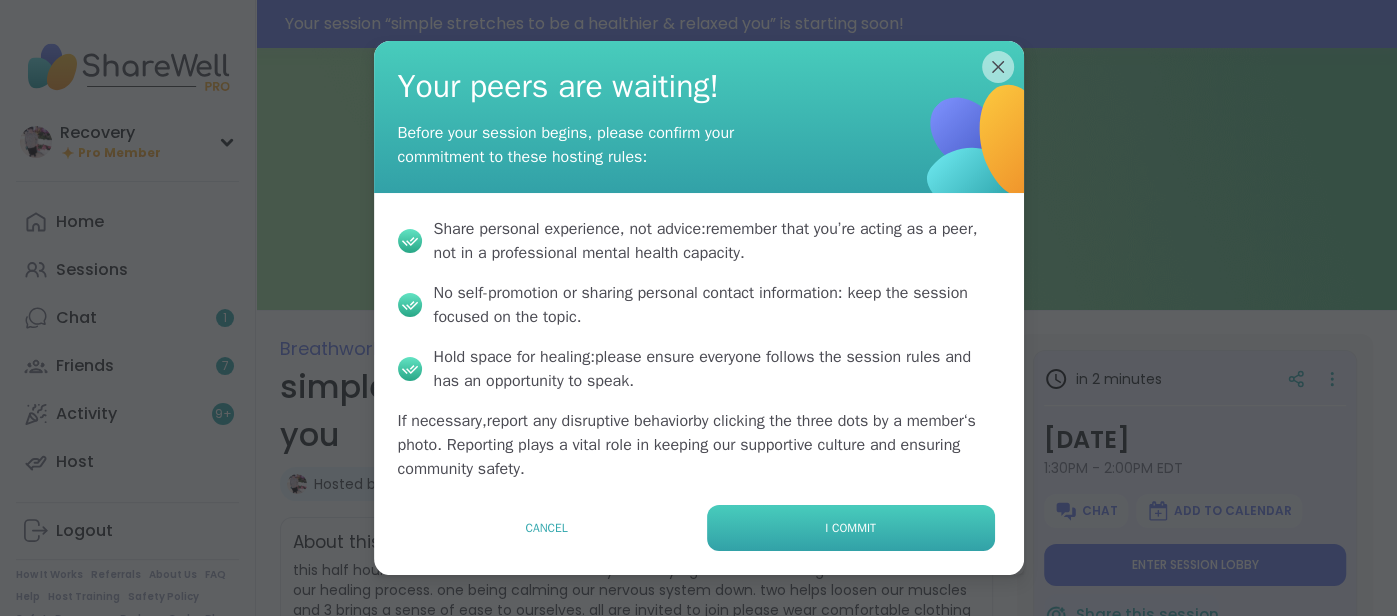 click on "I commit" at bounding box center [851, 528] 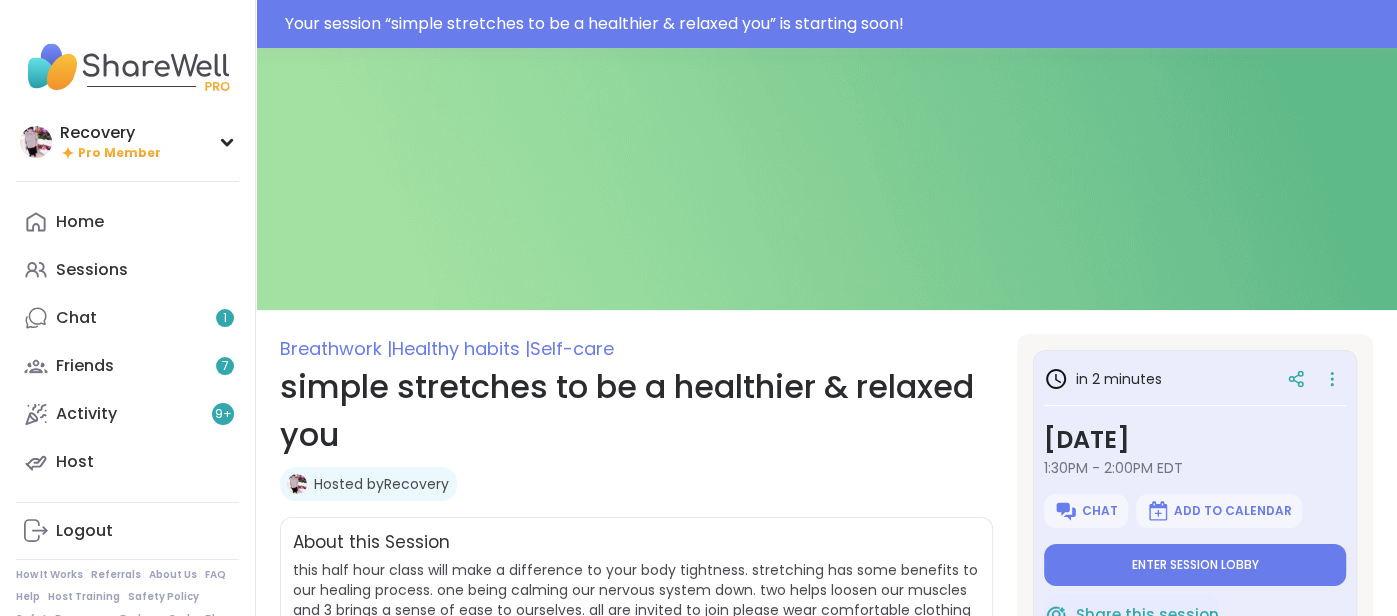 type on "*" 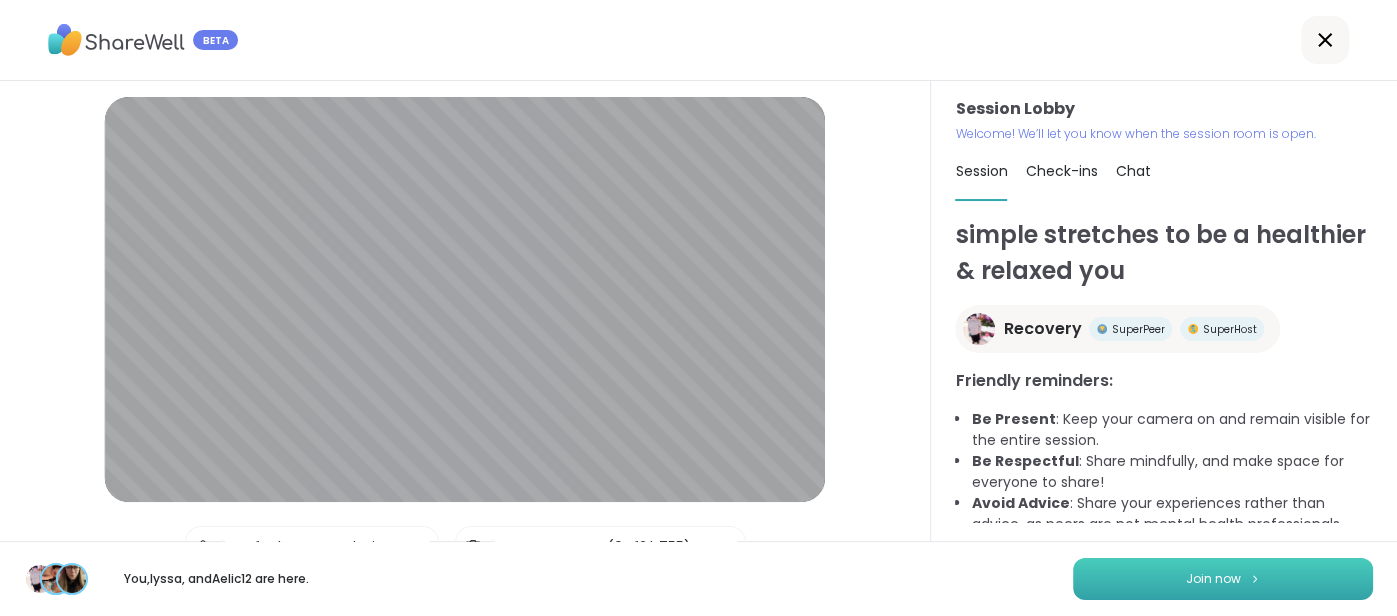 click on "Join now" at bounding box center (1223, 579) 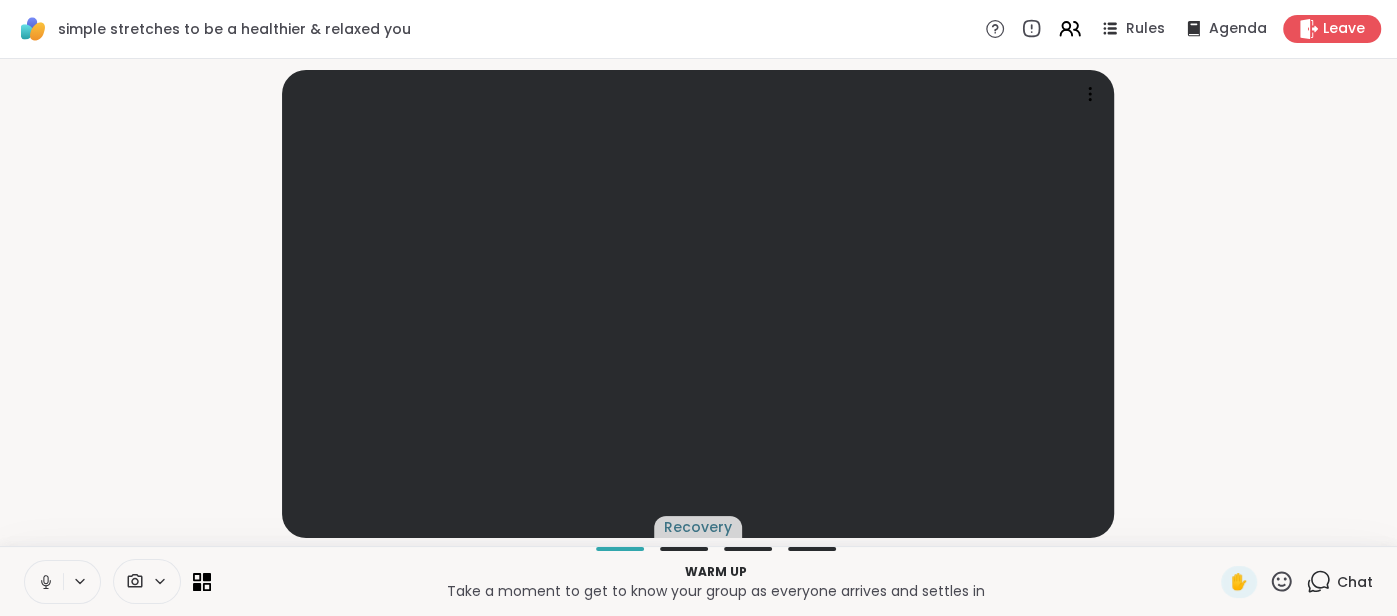click on "Chat" at bounding box center [1355, 582] 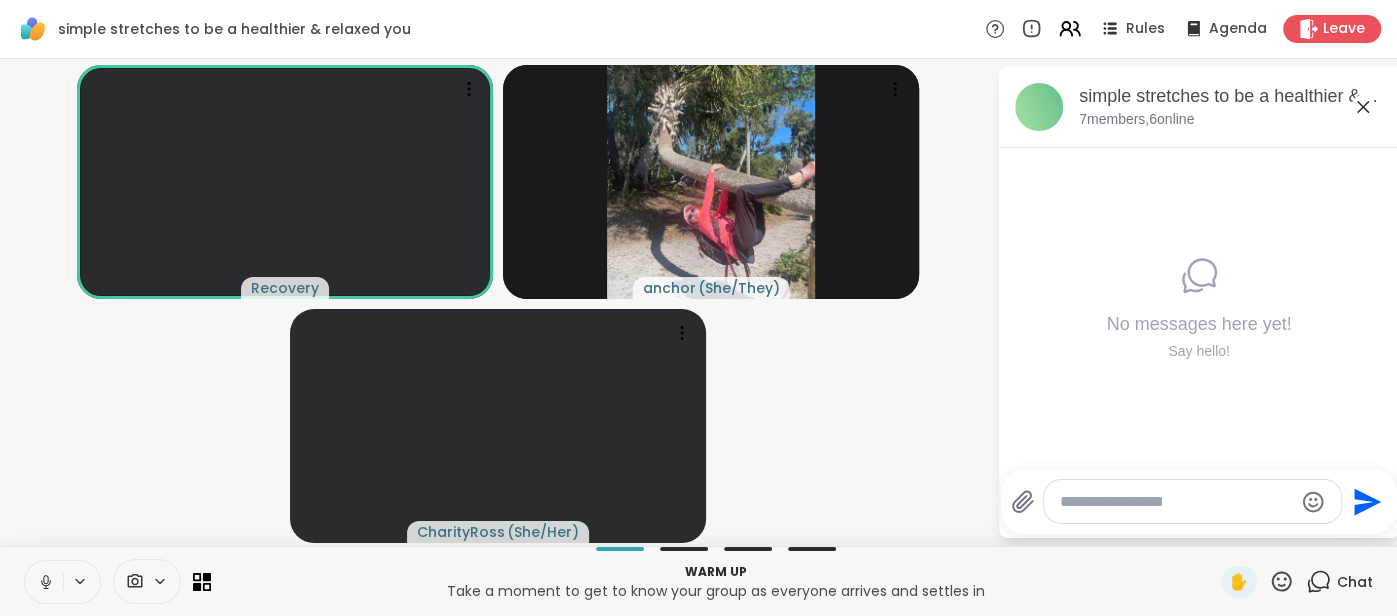 click 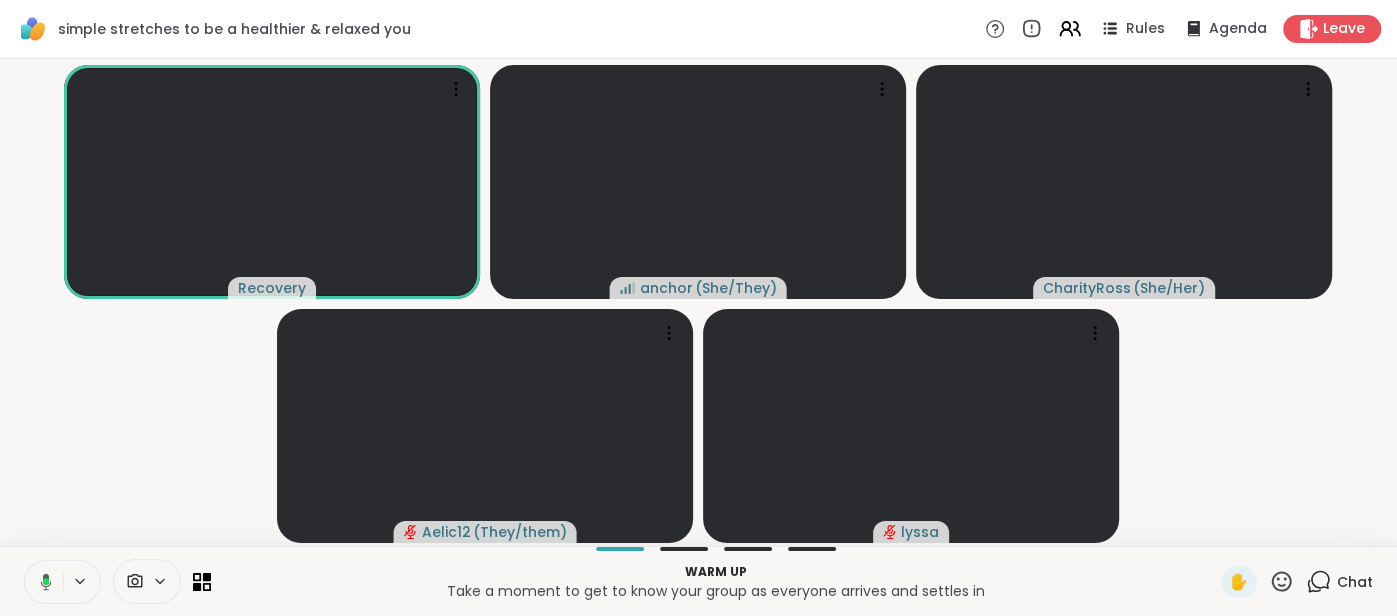click on "Chat" at bounding box center (1355, 582) 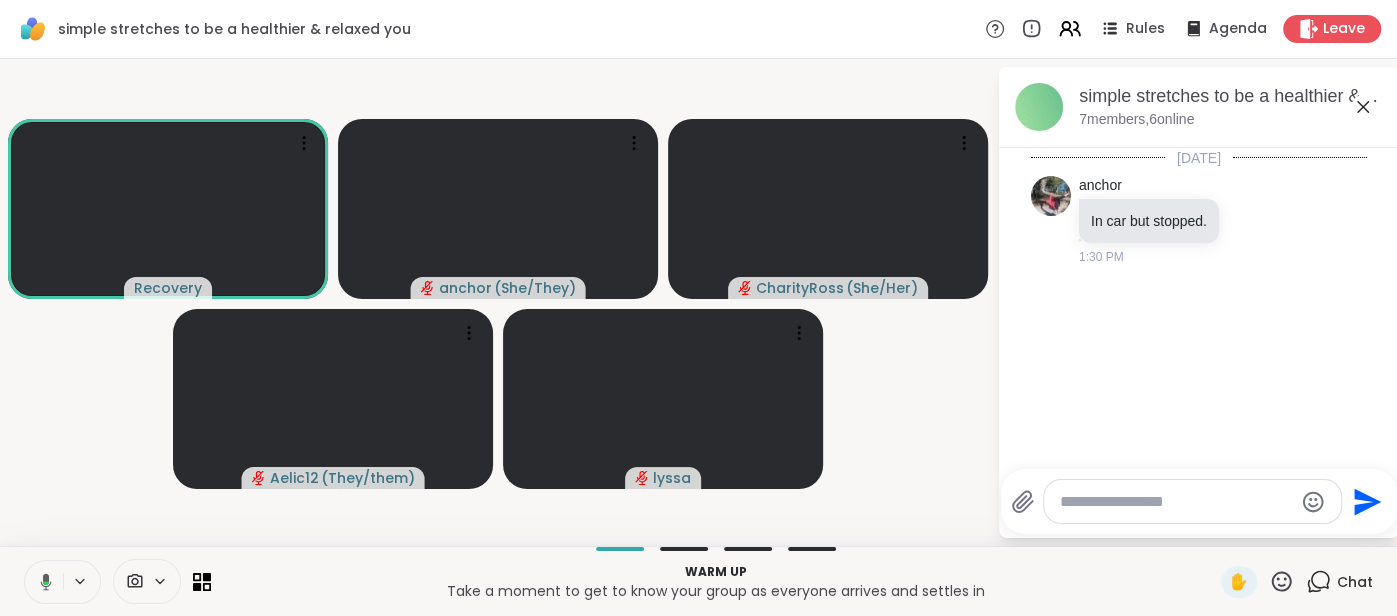 click at bounding box center [1192, 501] 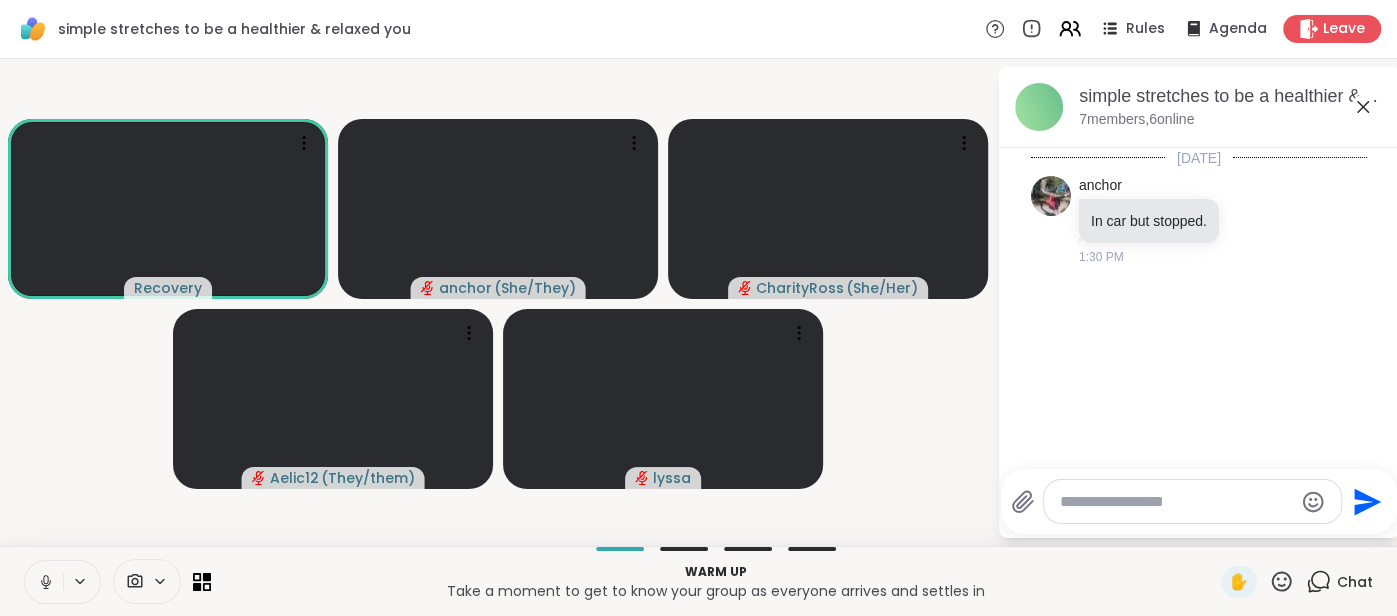 click at bounding box center (1176, 502) 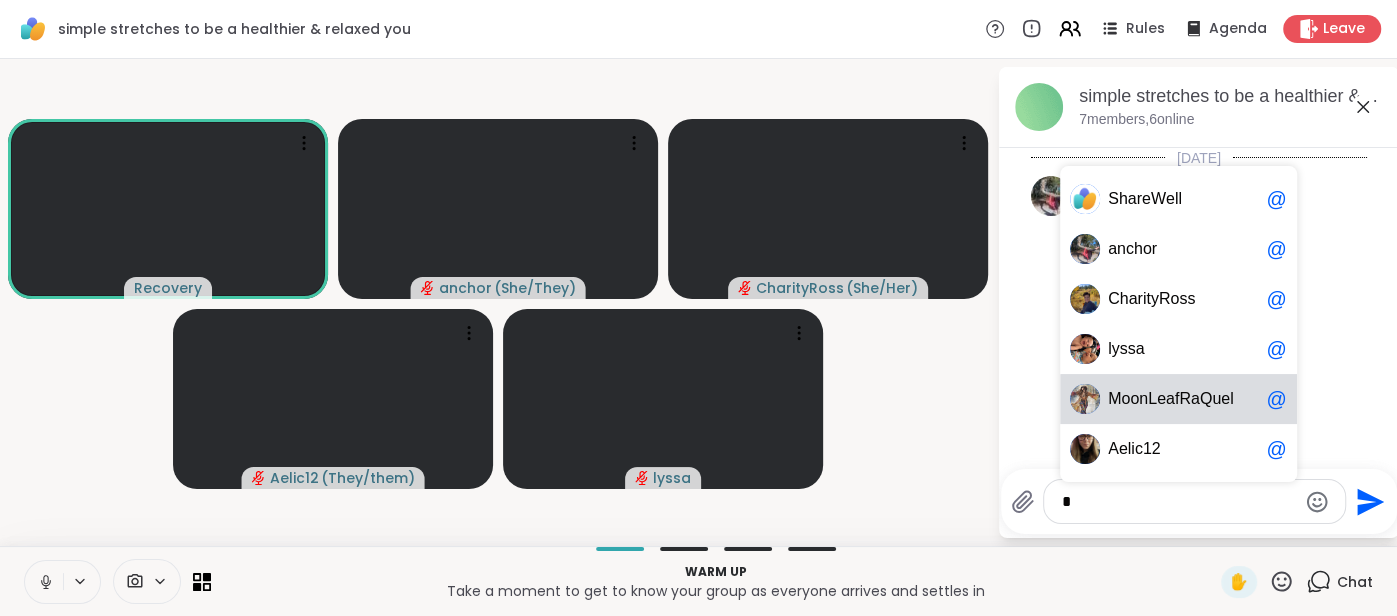 click on "o" at bounding box center (1125, 399) 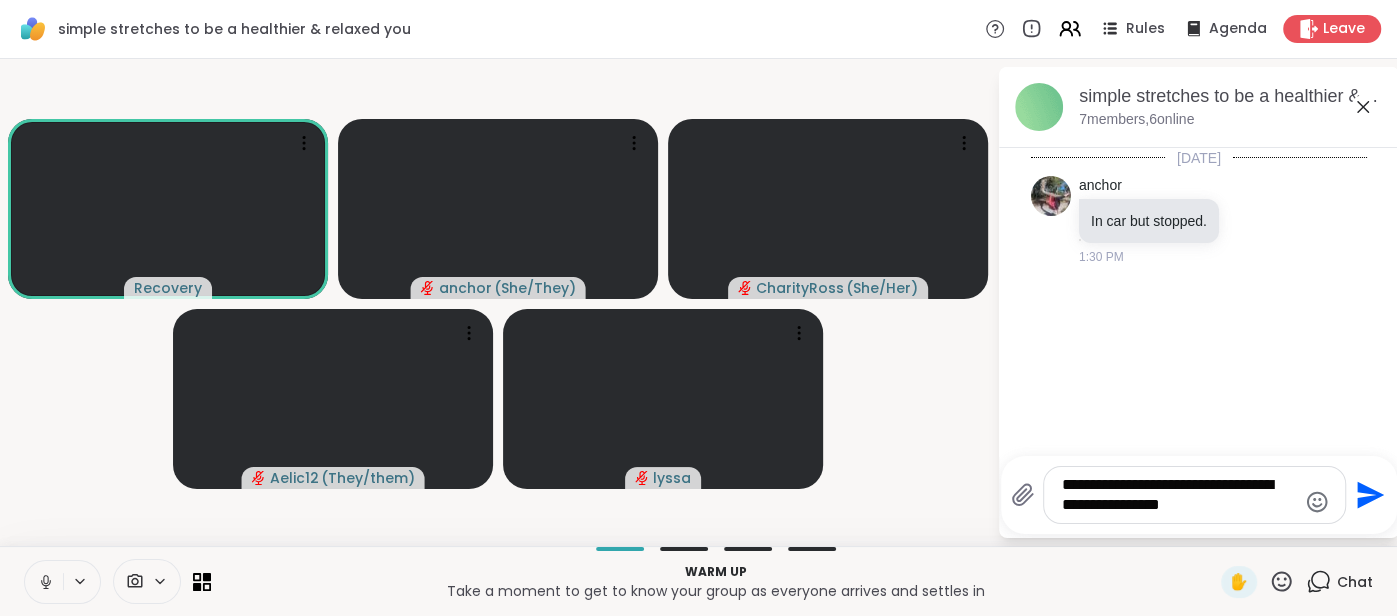 type on "**********" 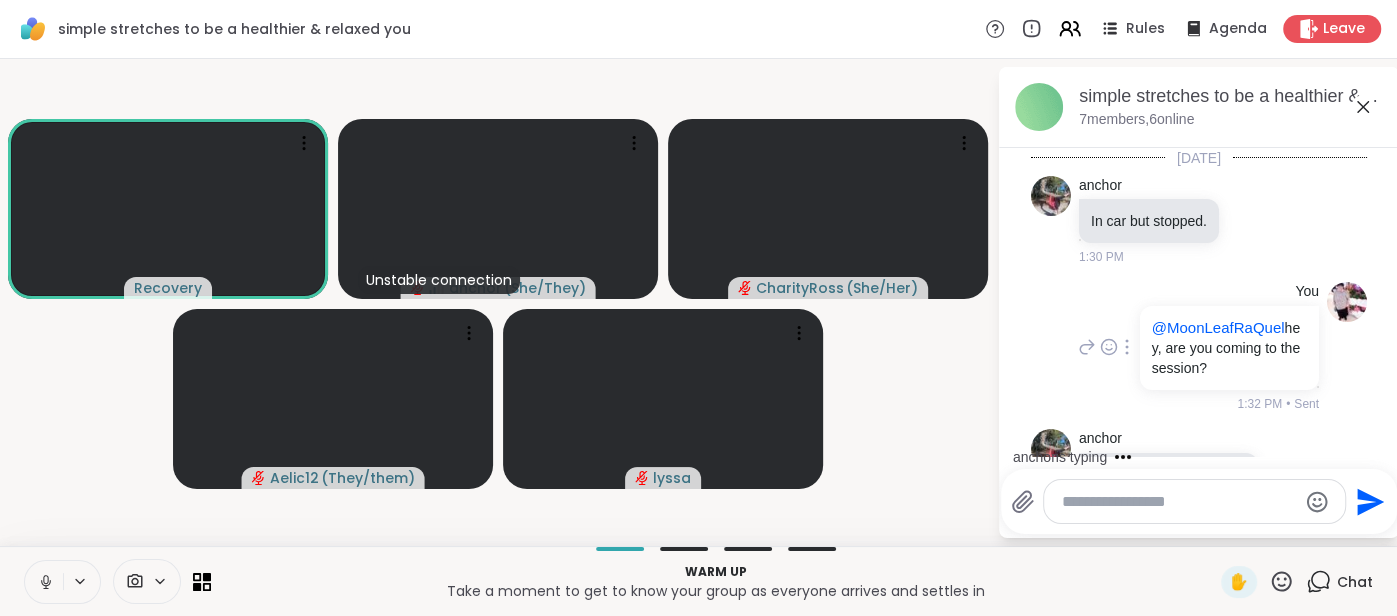 scroll, scrollTop: 106, scrollLeft: 0, axis: vertical 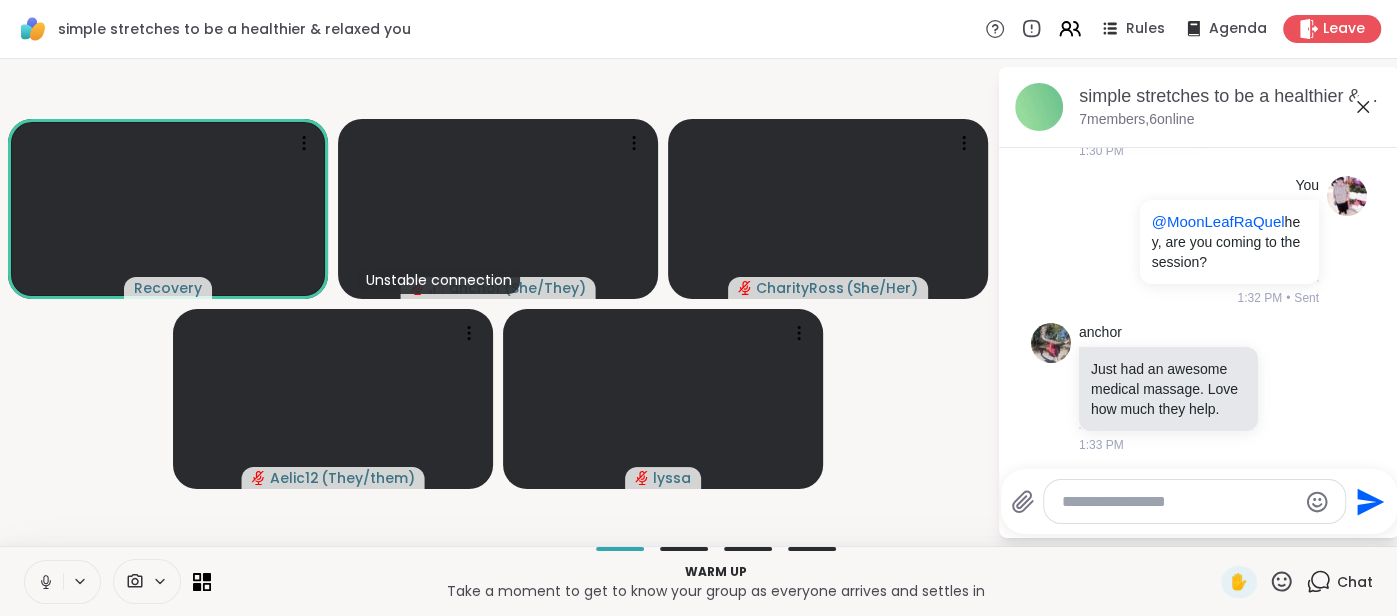 click 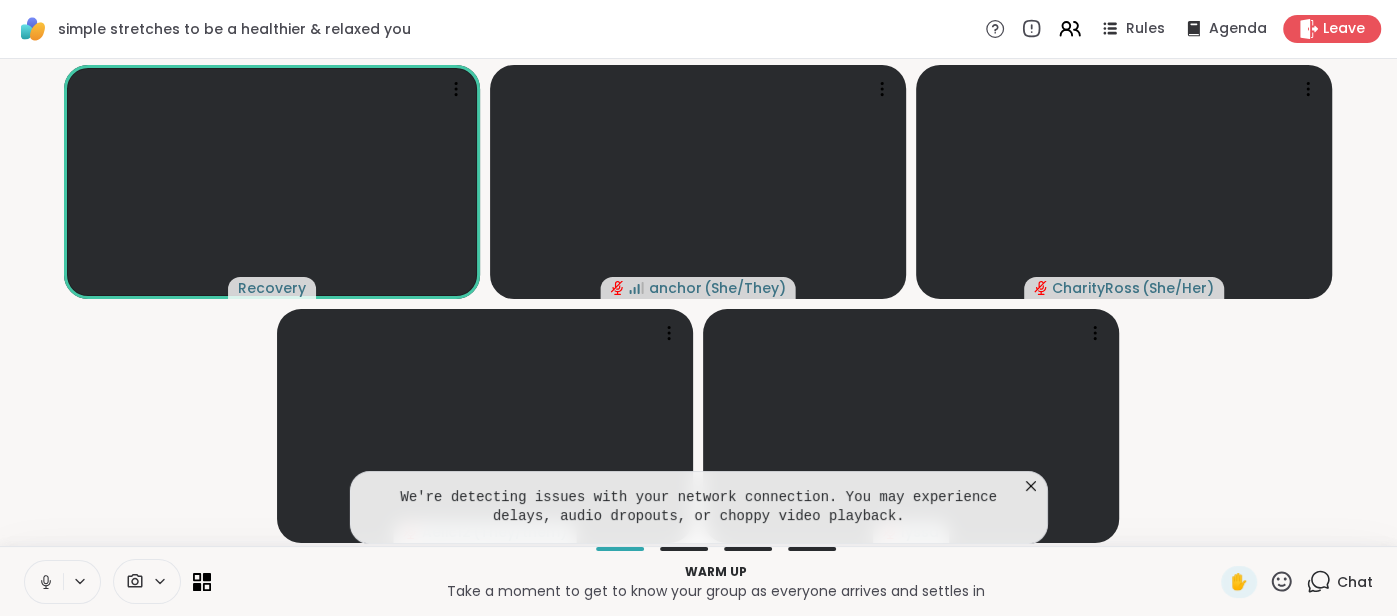click 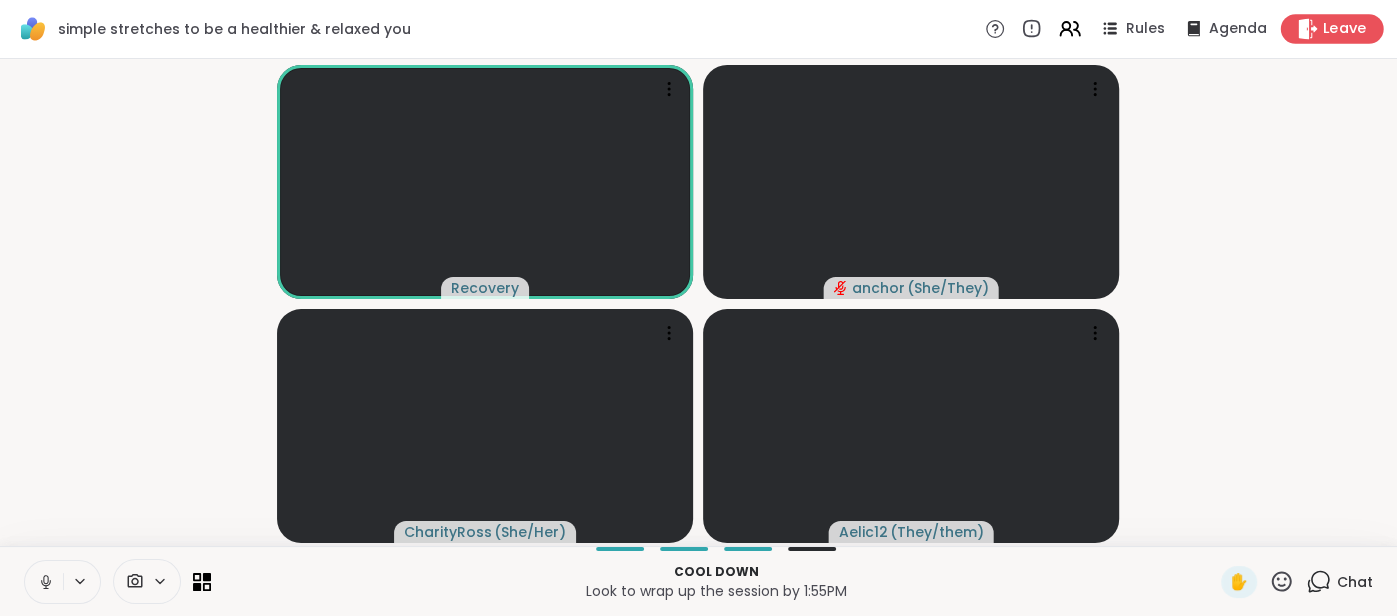 click on "Leave" at bounding box center [1345, 29] 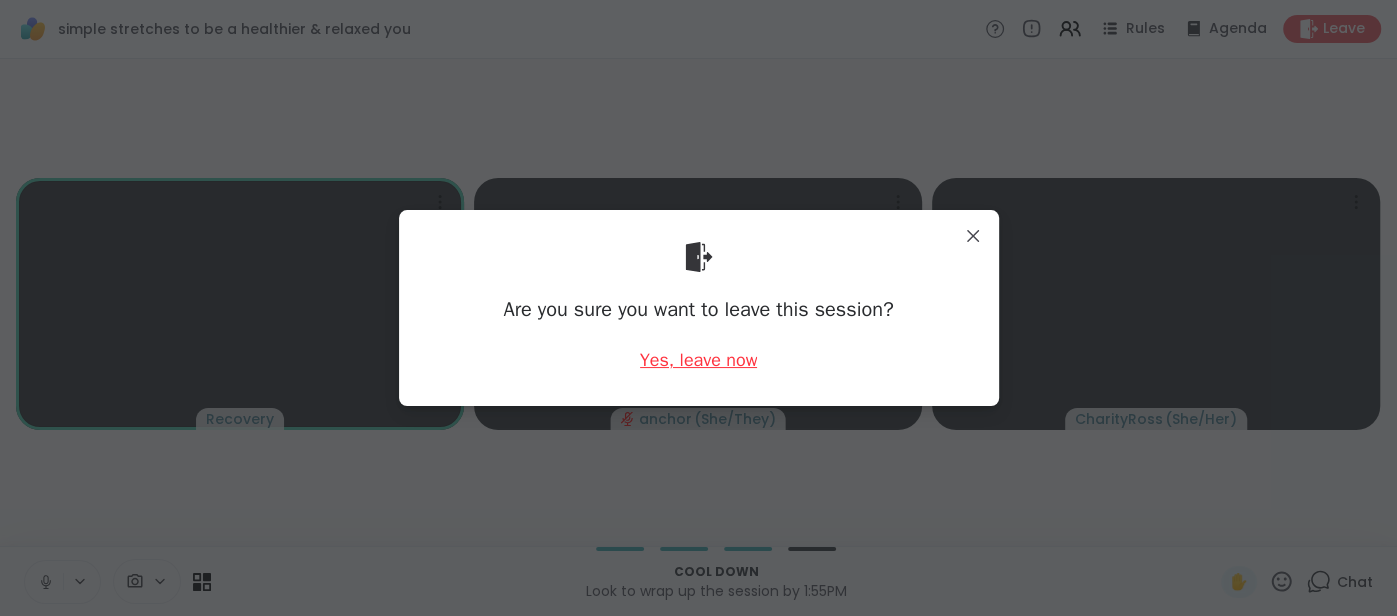 click on "Yes, leave now" at bounding box center [699, 360] 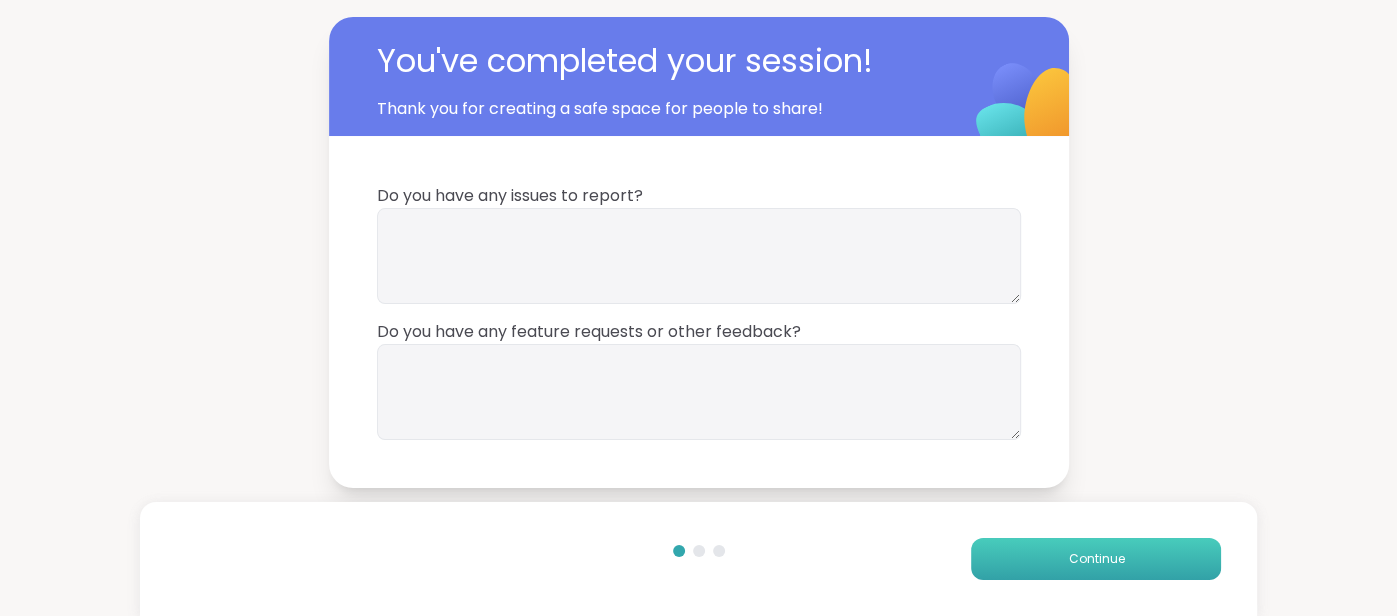 click on "Continue" at bounding box center (1096, 559) 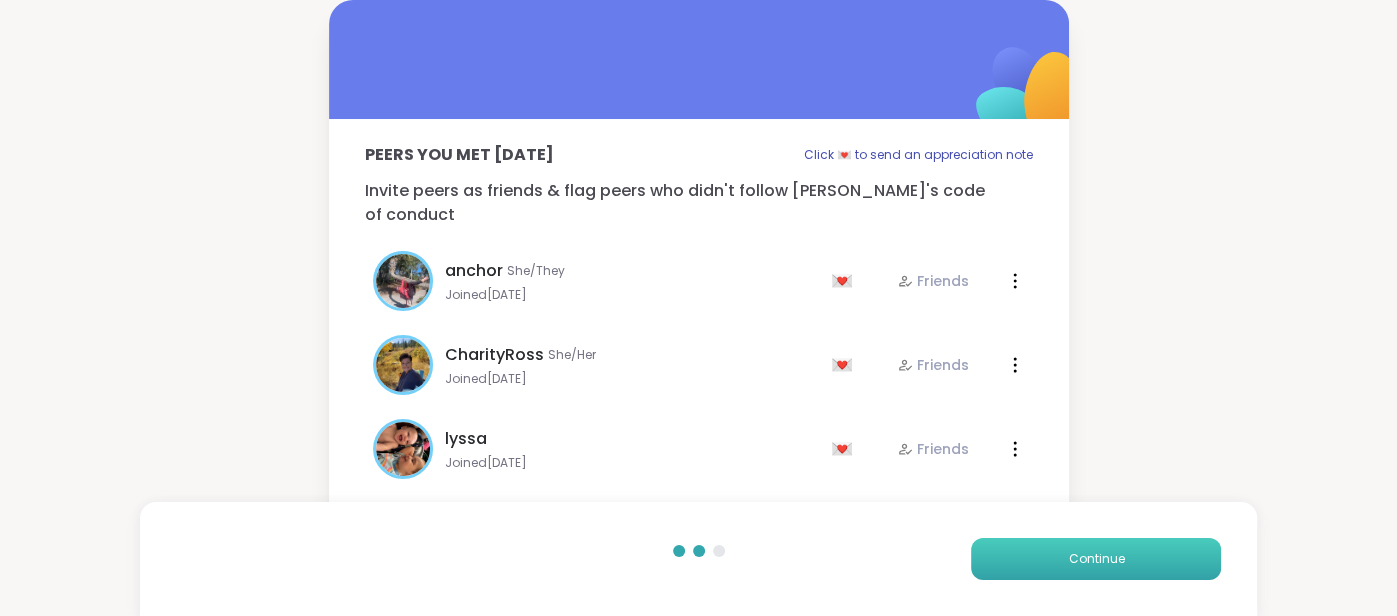 click on "Continue" at bounding box center (1096, 559) 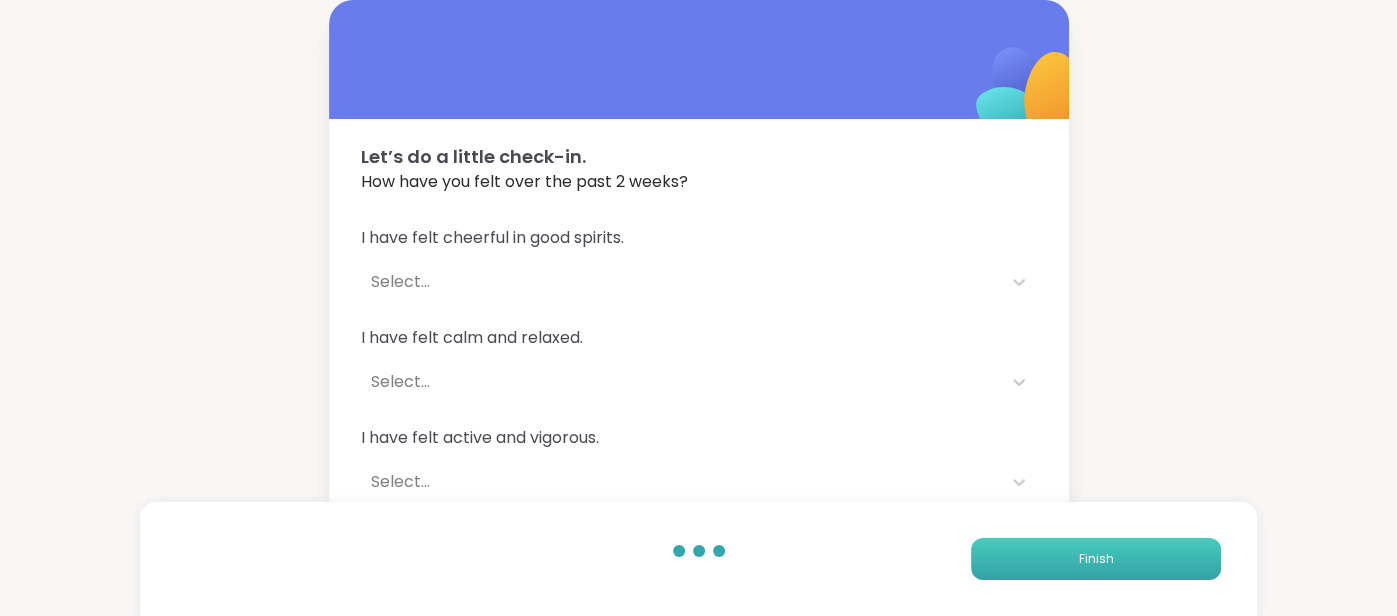 click on "Finish" at bounding box center [1096, 559] 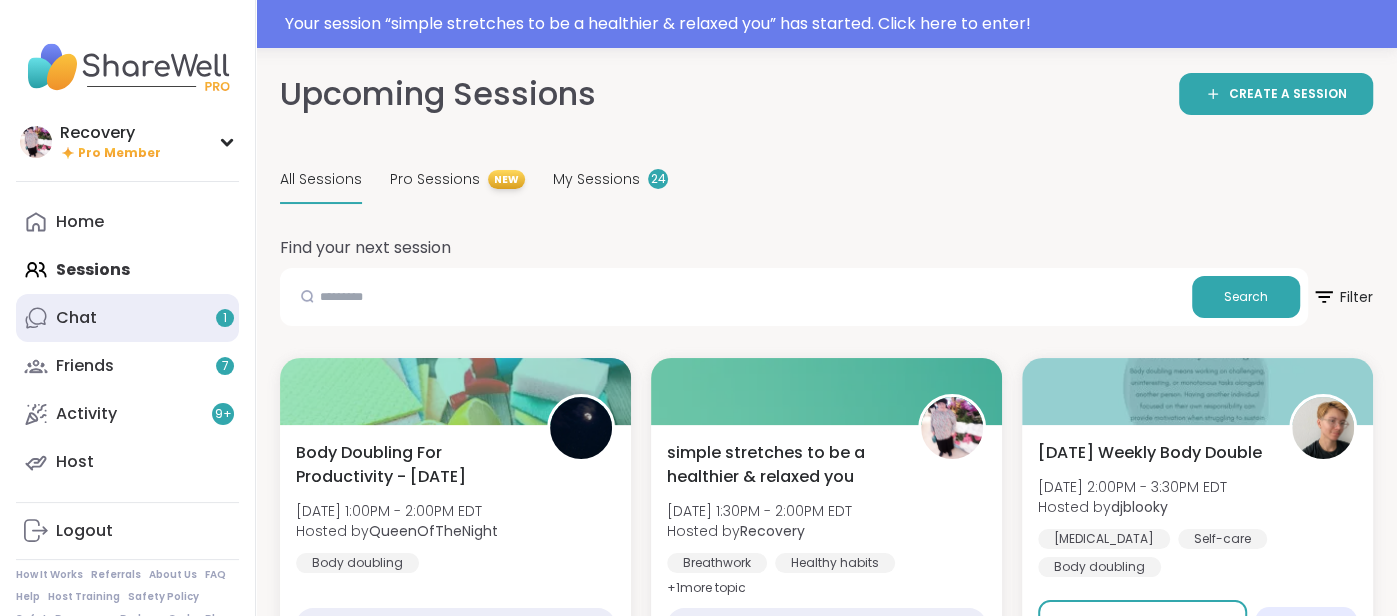 click on "Chat 1" at bounding box center [127, 318] 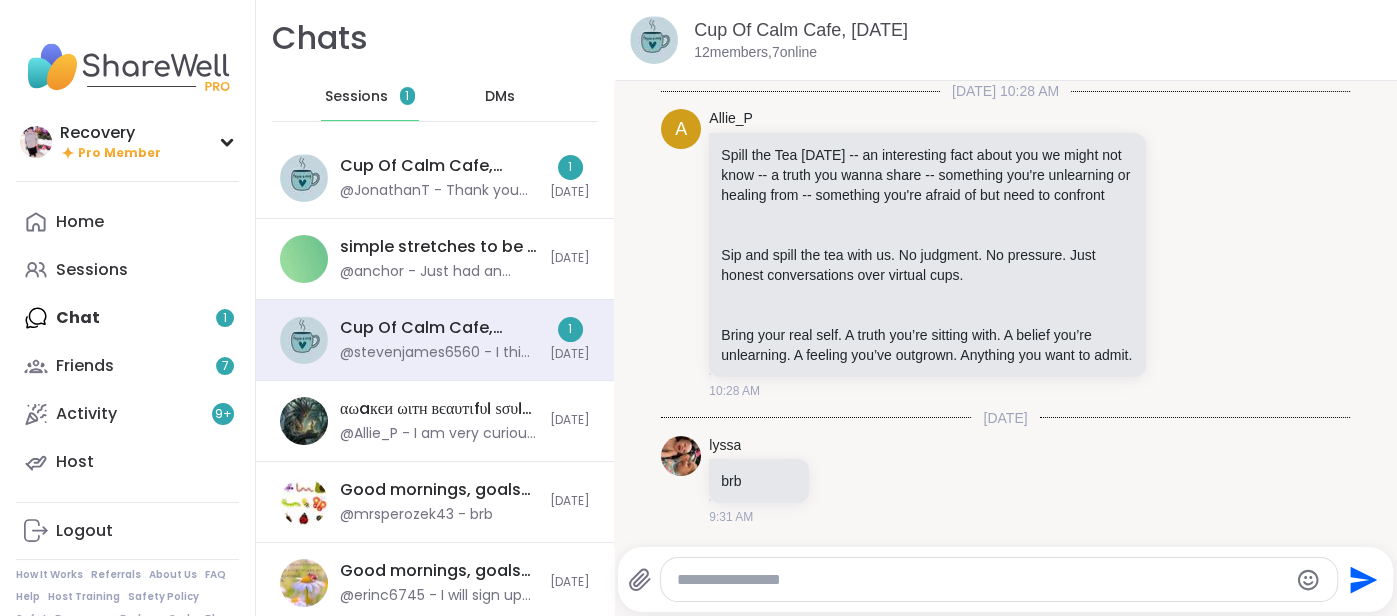 scroll, scrollTop: 3727, scrollLeft: 0, axis: vertical 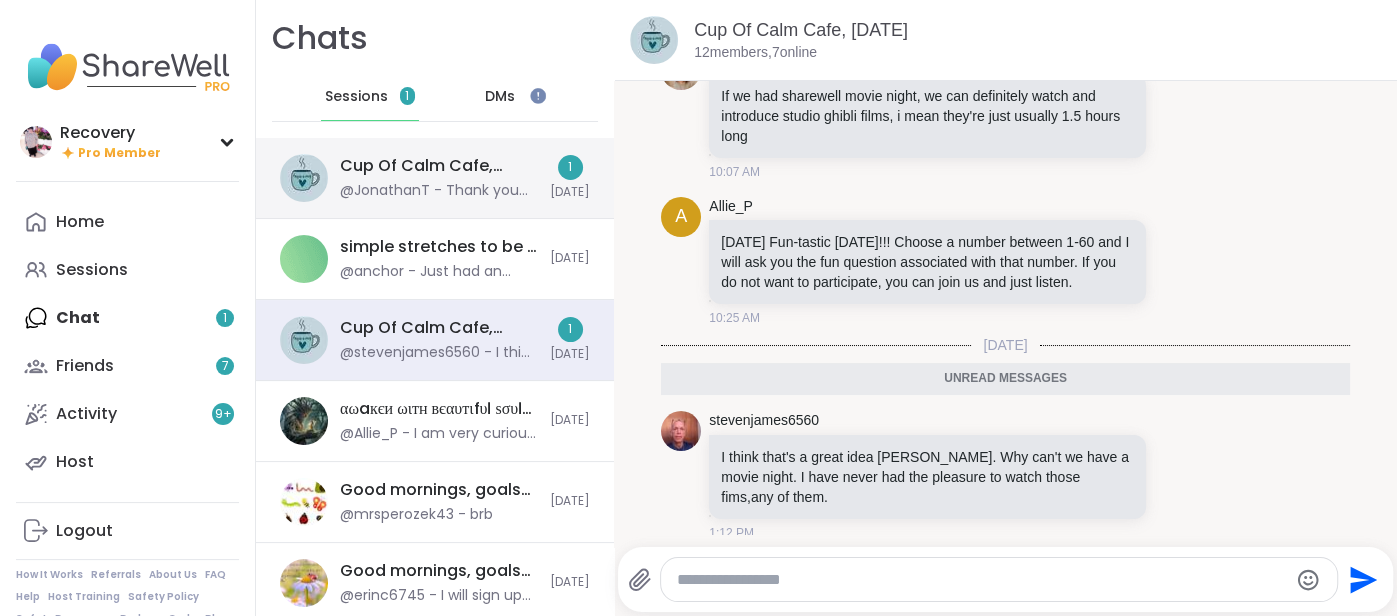 click on "Cup Of Calm Cafe, [DATE] @JonathanT - Thank you [PERSON_NAME]. Sounds like fun. See ya [DATE].  1 [DATE]" at bounding box center [435, 178] 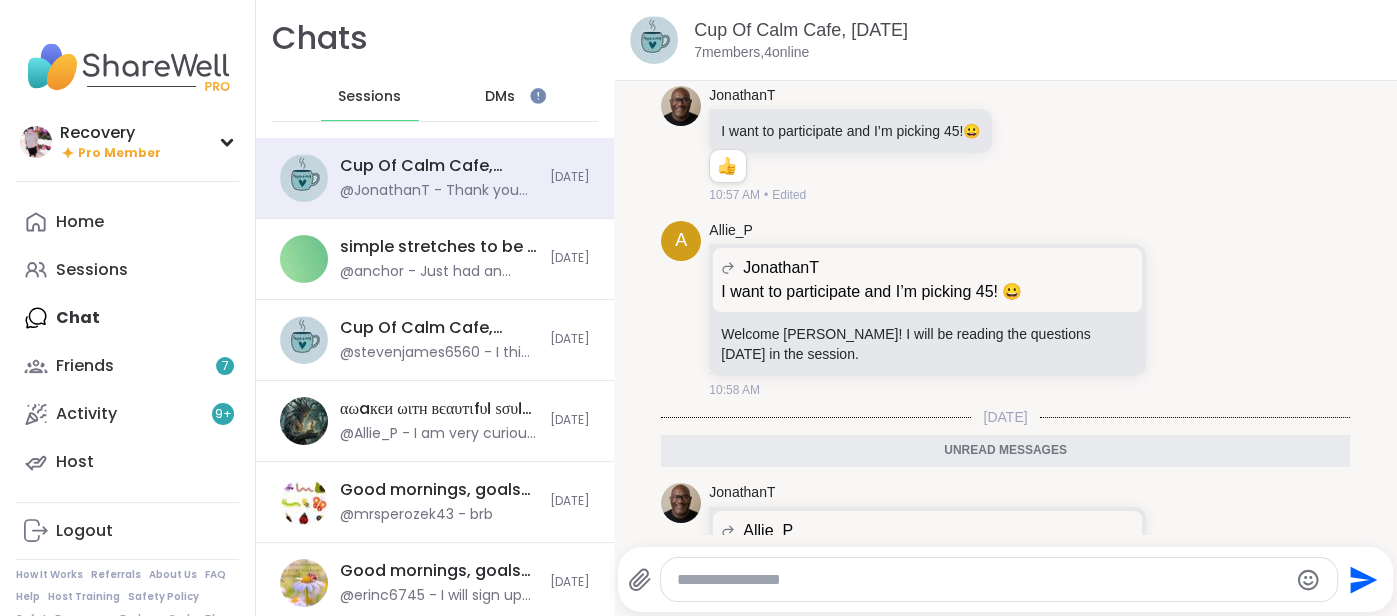 scroll, scrollTop: 305, scrollLeft: 0, axis: vertical 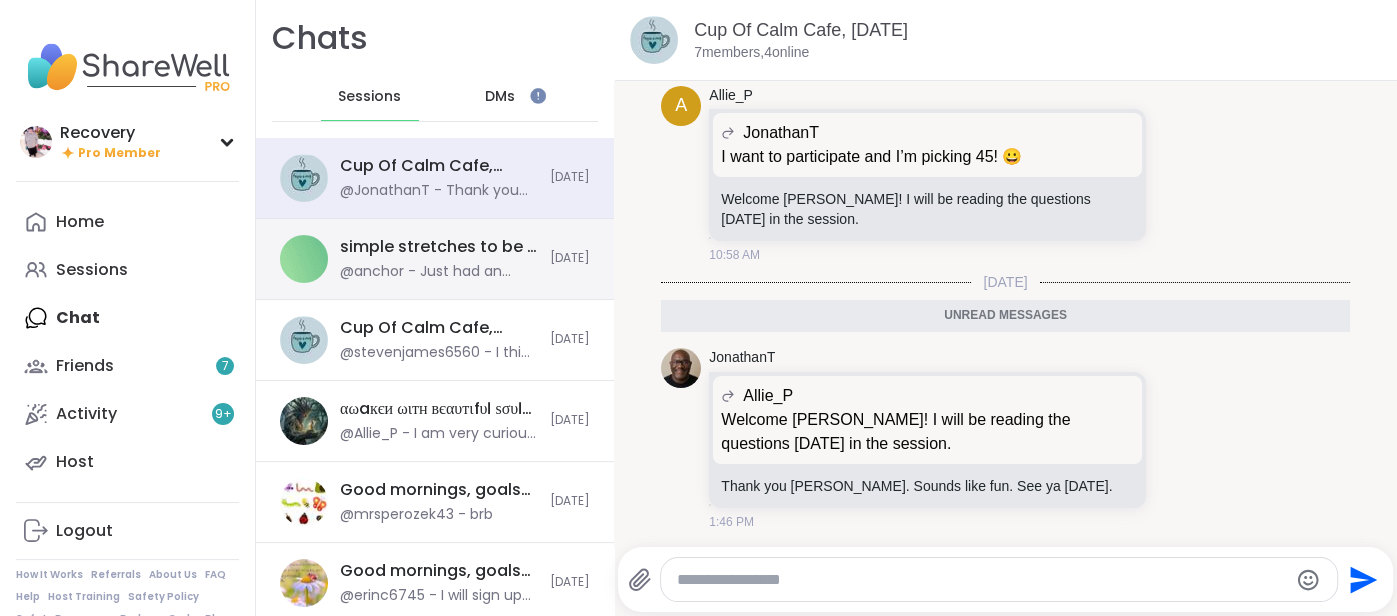 click on "simple stretches to be a healthier & relaxed you, [DATE]" at bounding box center (439, 247) 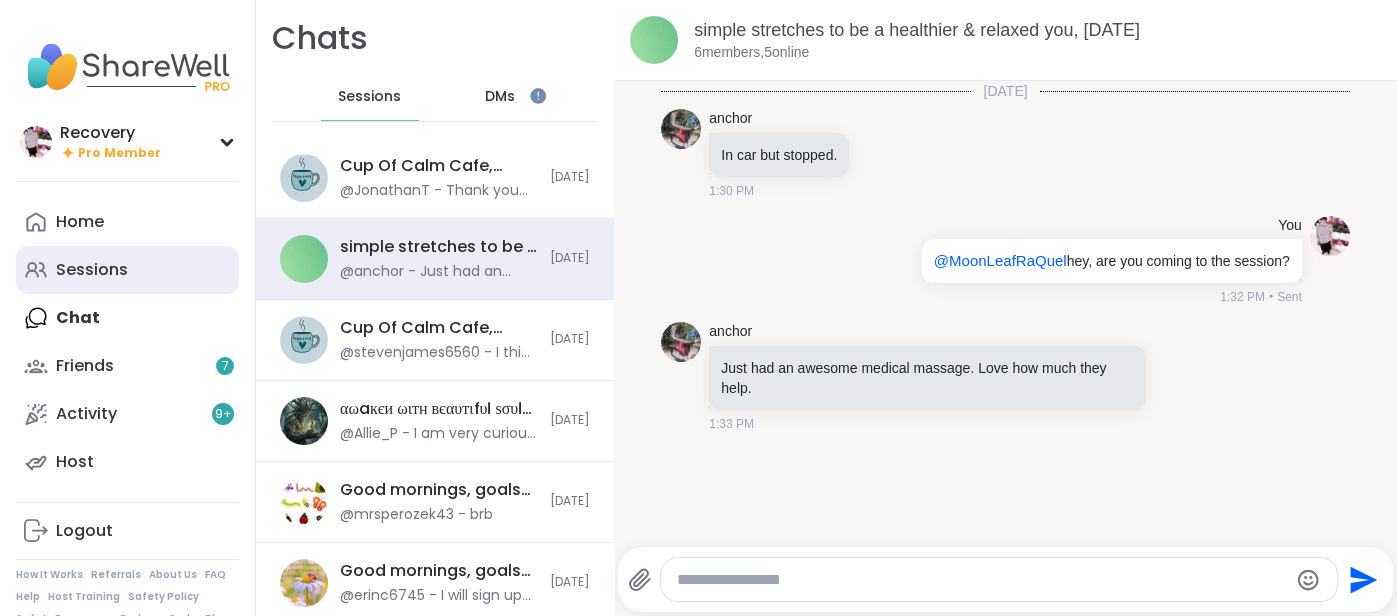 click on "Sessions" at bounding box center [127, 270] 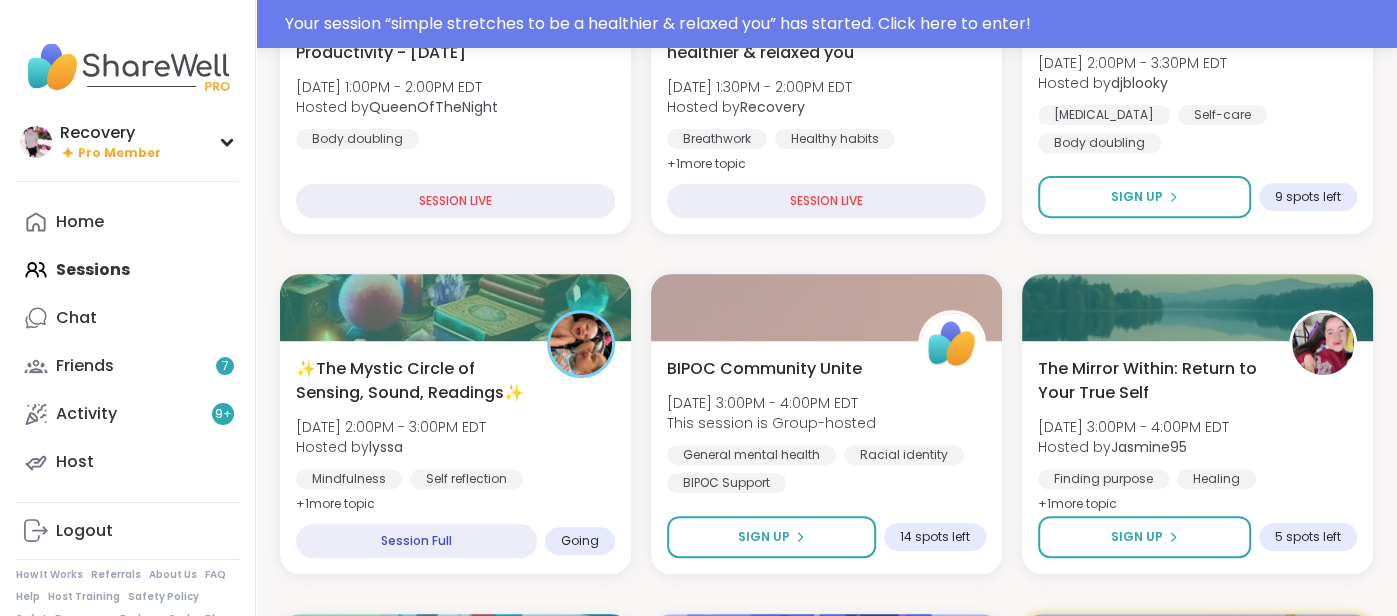 scroll, scrollTop: 427, scrollLeft: 0, axis: vertical 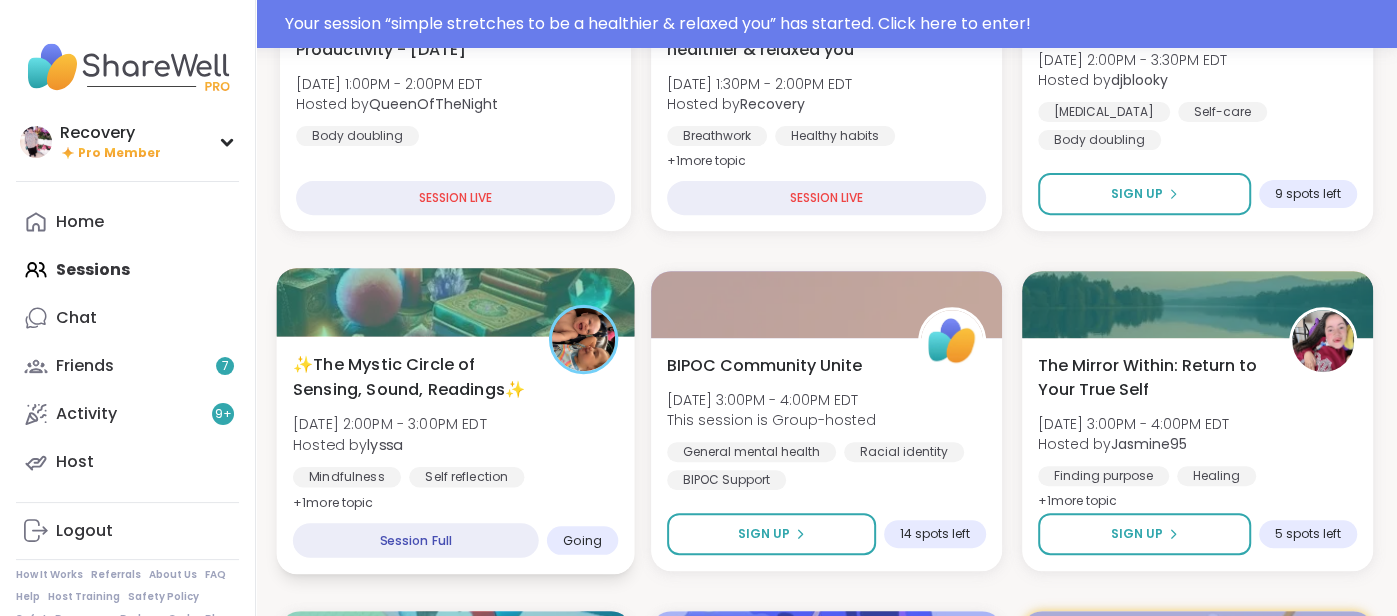 click on "[DATE] 2:00PM - 3:00PM EDT" at bounding box center [390, 424] 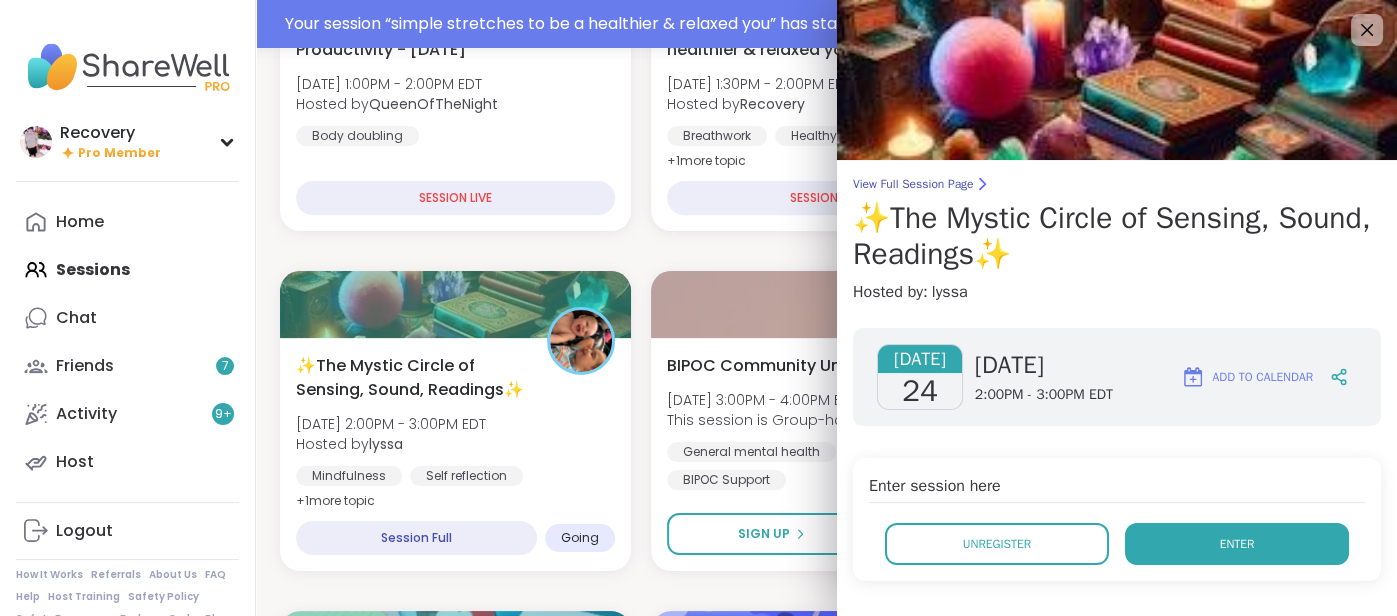 click on "Enter" at bounding box center (1237, 544) 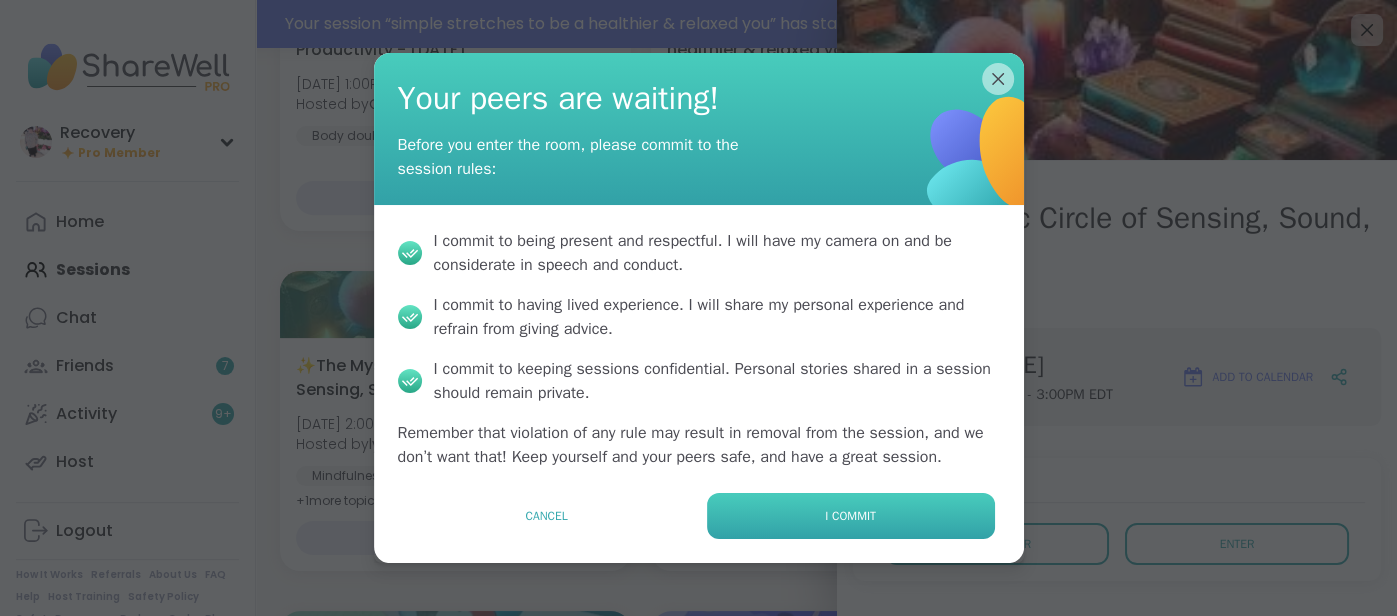 click on "I commit" at bounding box center (851, 516) 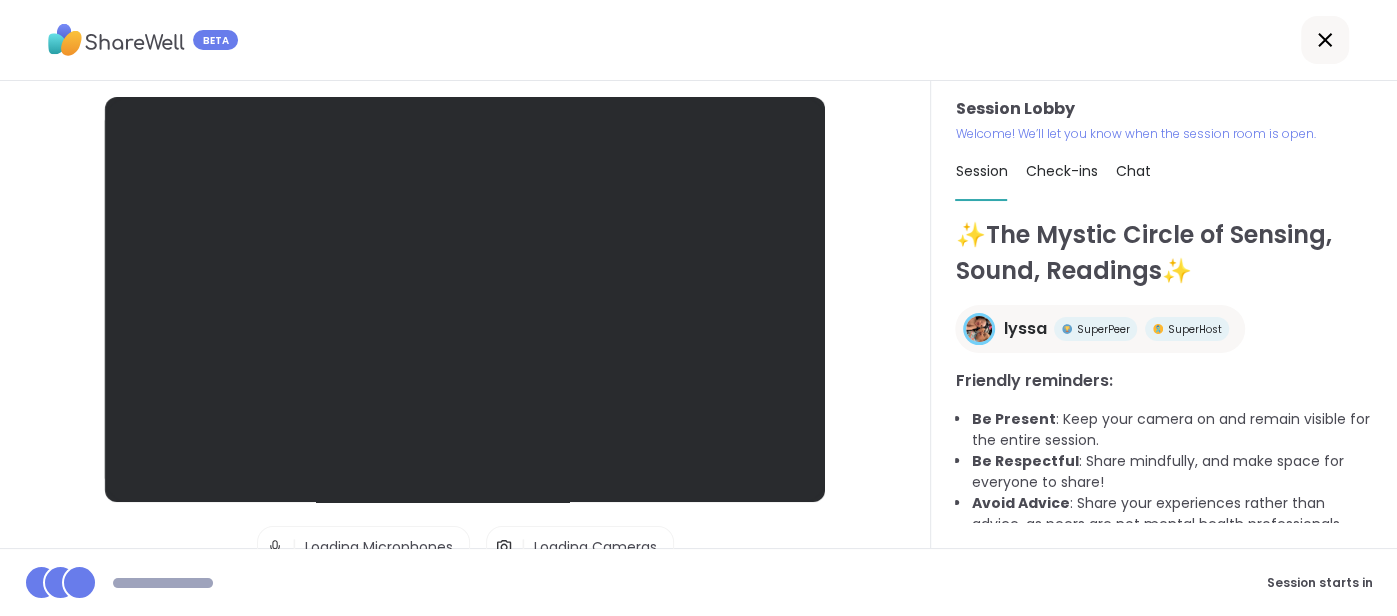 scroll, scrollTop: 0, scrollLeft: 0, axis: both 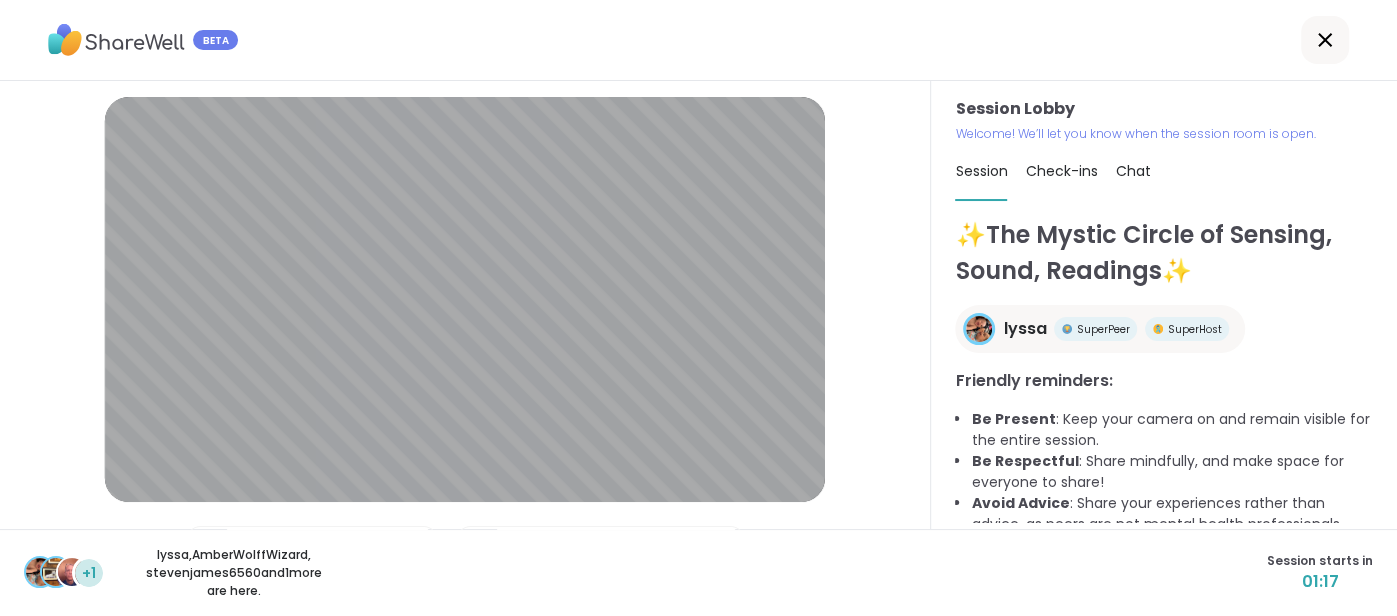 click on "Chat" at bounding box center [1132, 171] 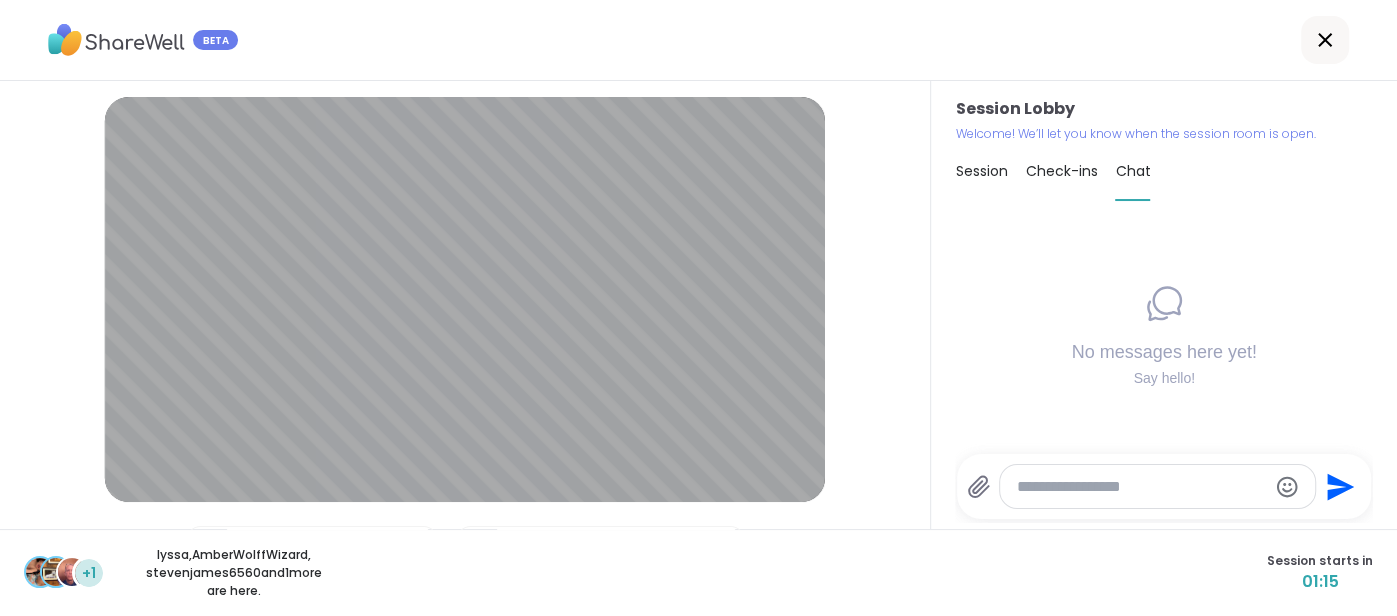 click at bounding box center [1157, 486] 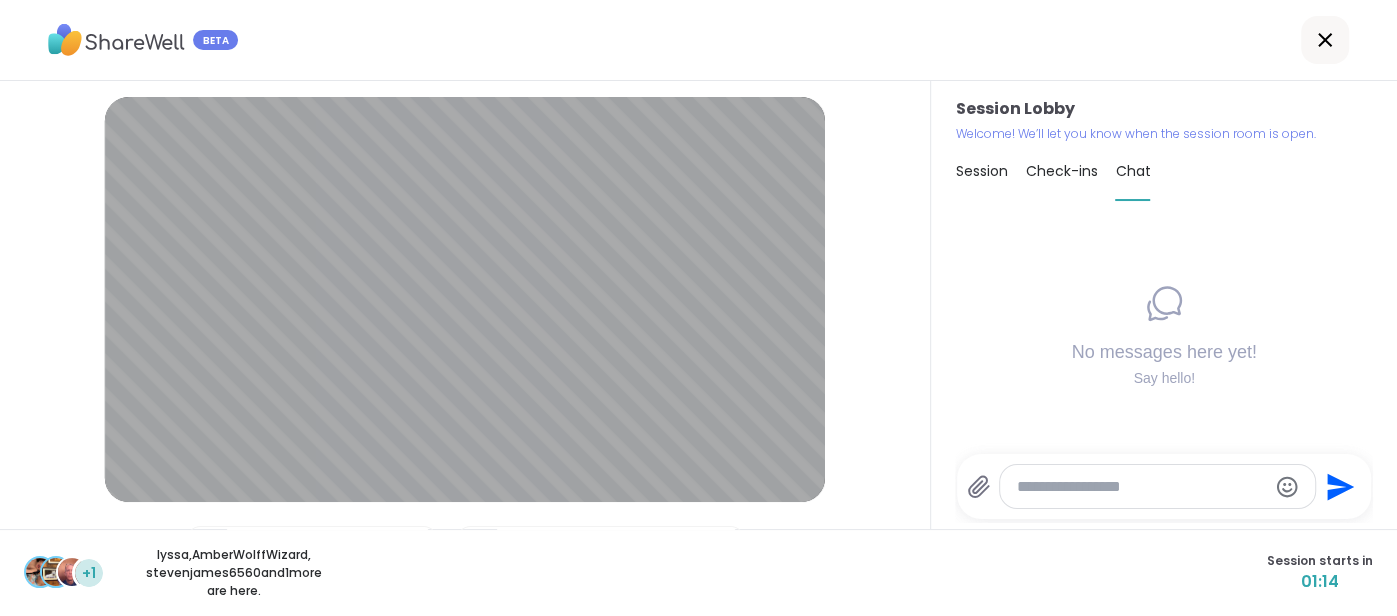 click at bounding box center [1141, 487] 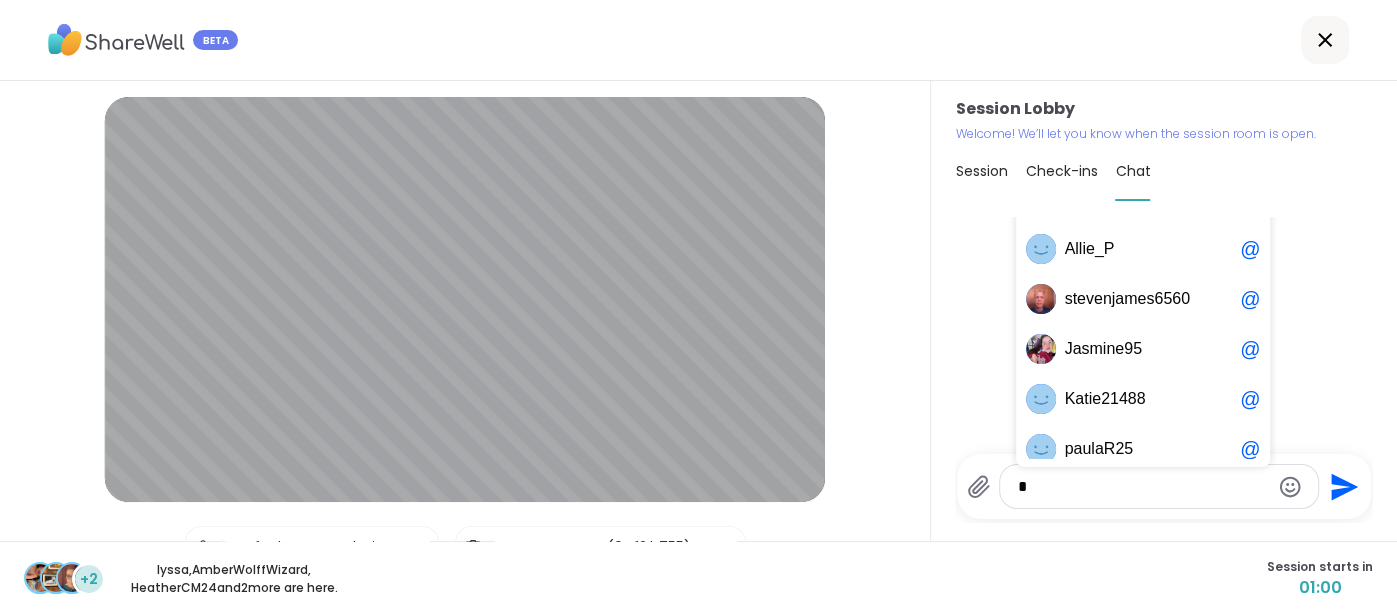 scroll, scrollTop: 29, scrollLeft: 0, axis: vertical 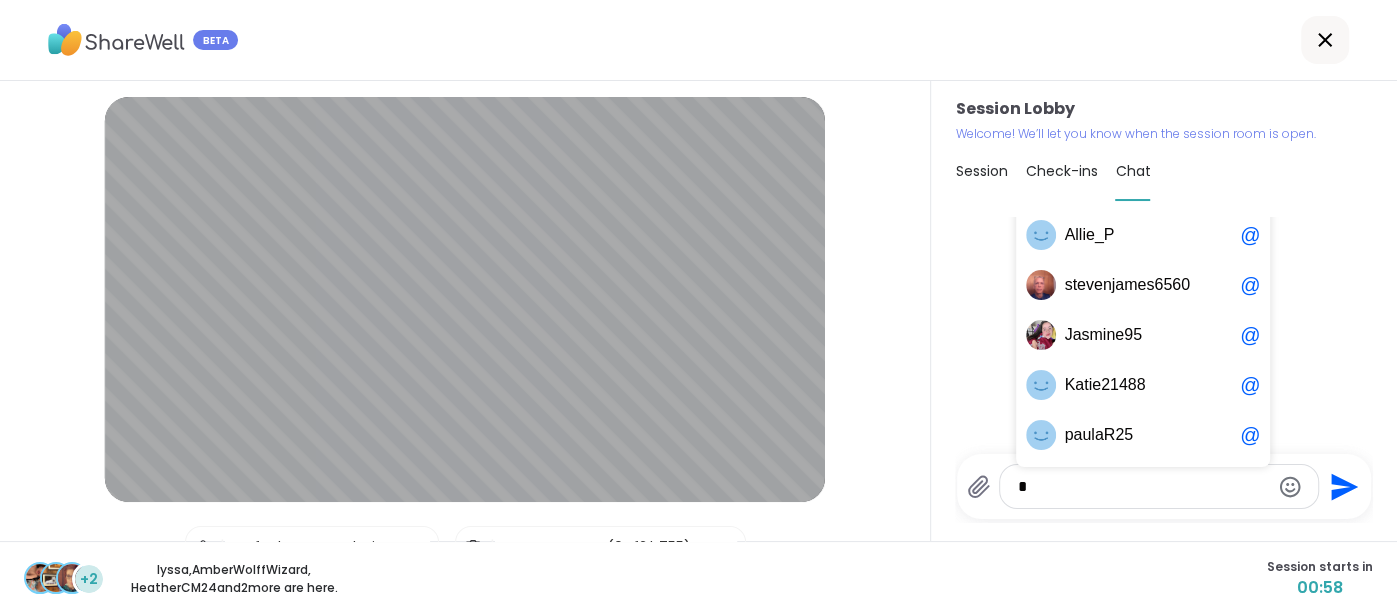type on "*" 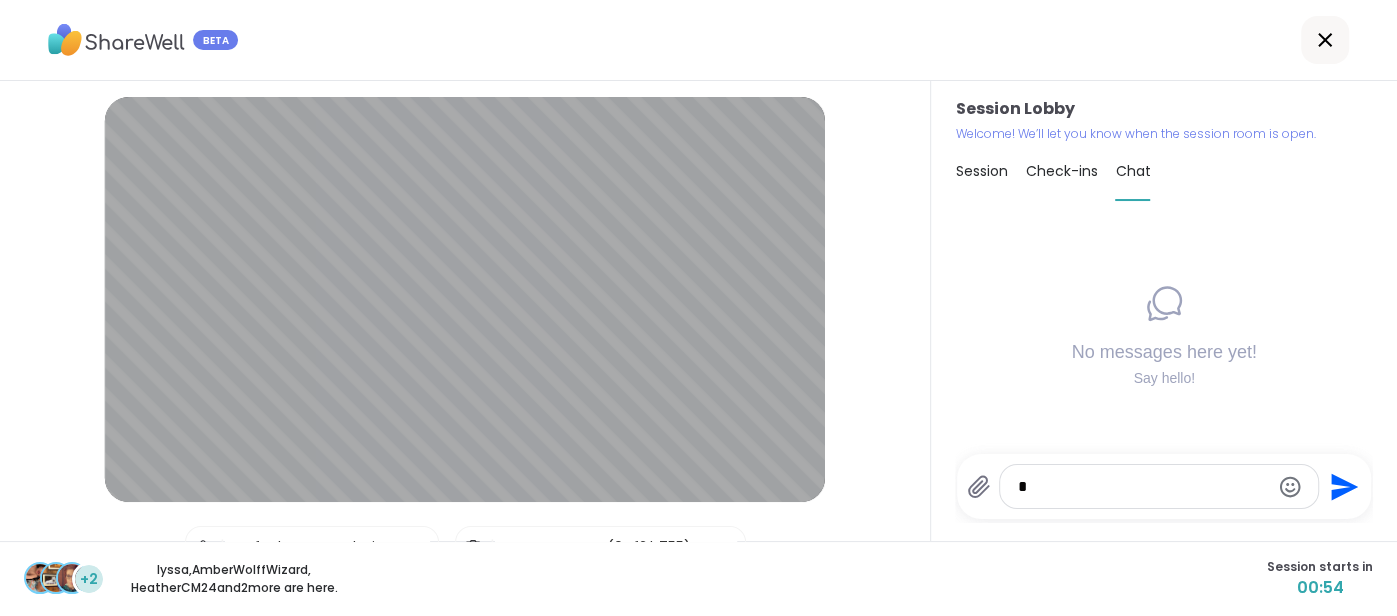 click on "*" at bounding box center (1143, 487) 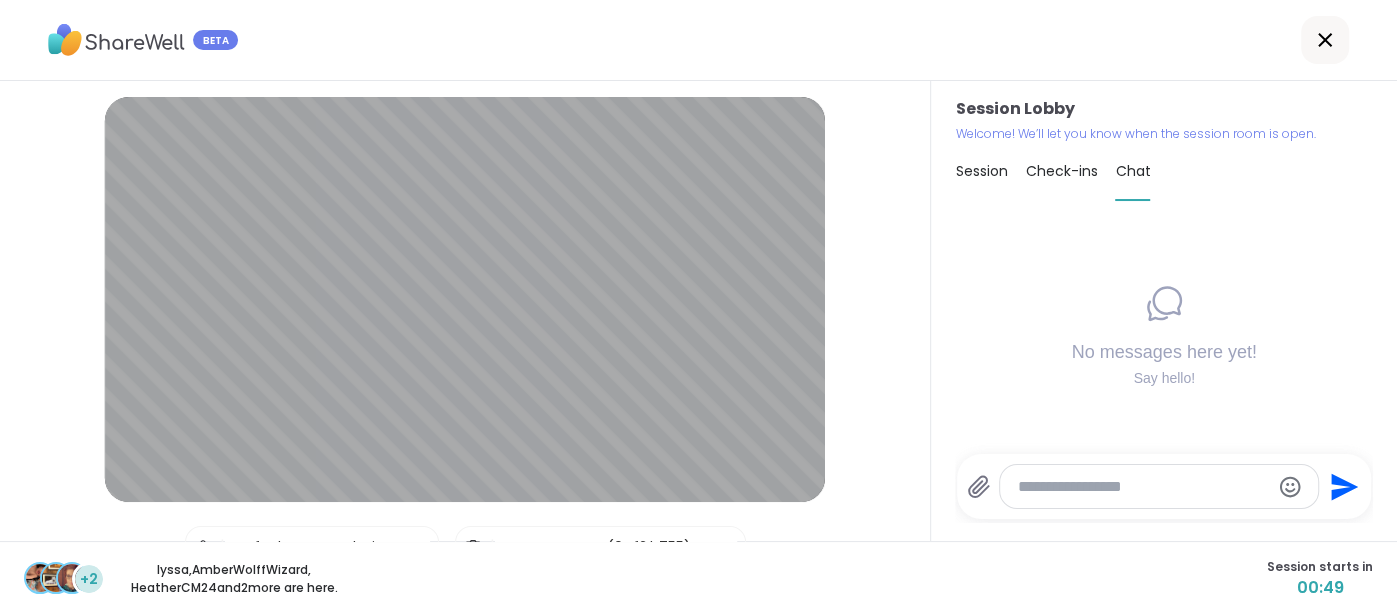 type 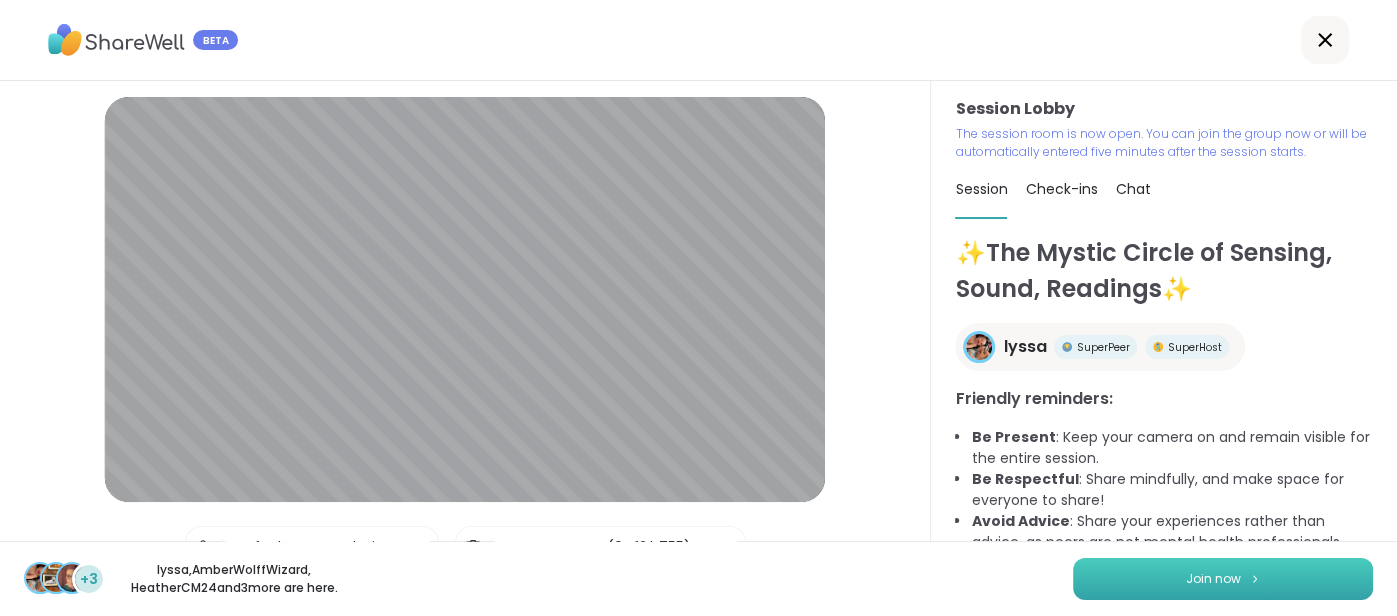 click on "Join now" at bounding box center (1223, 579) 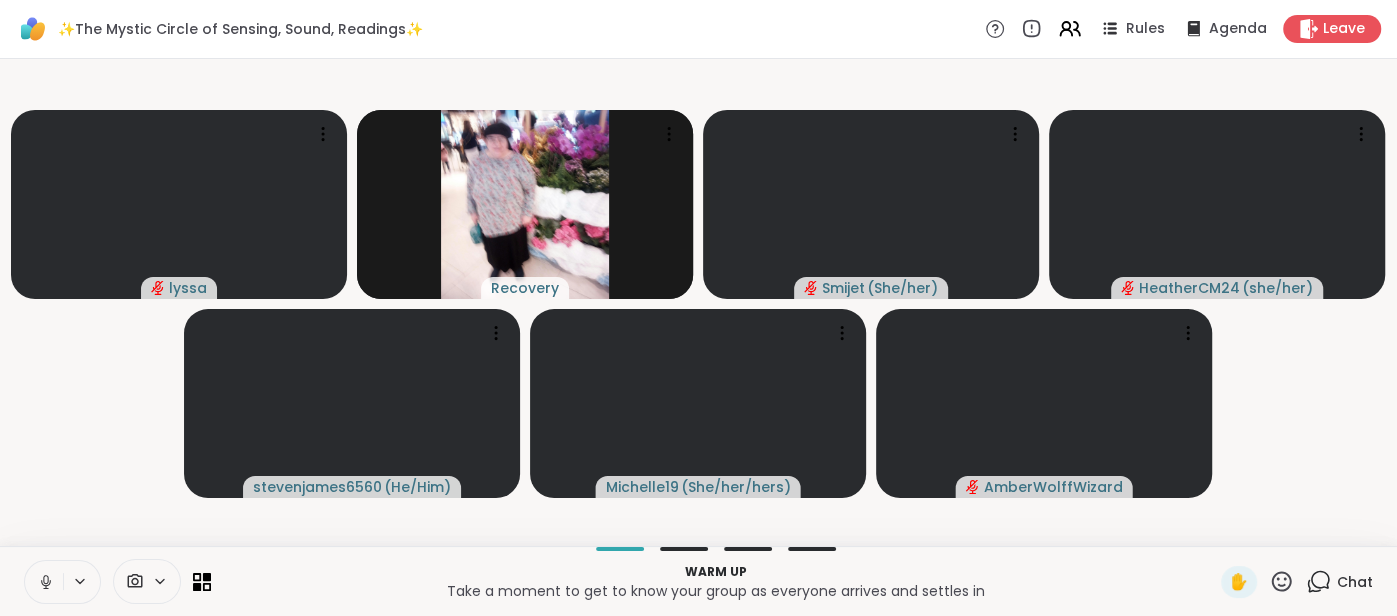 click 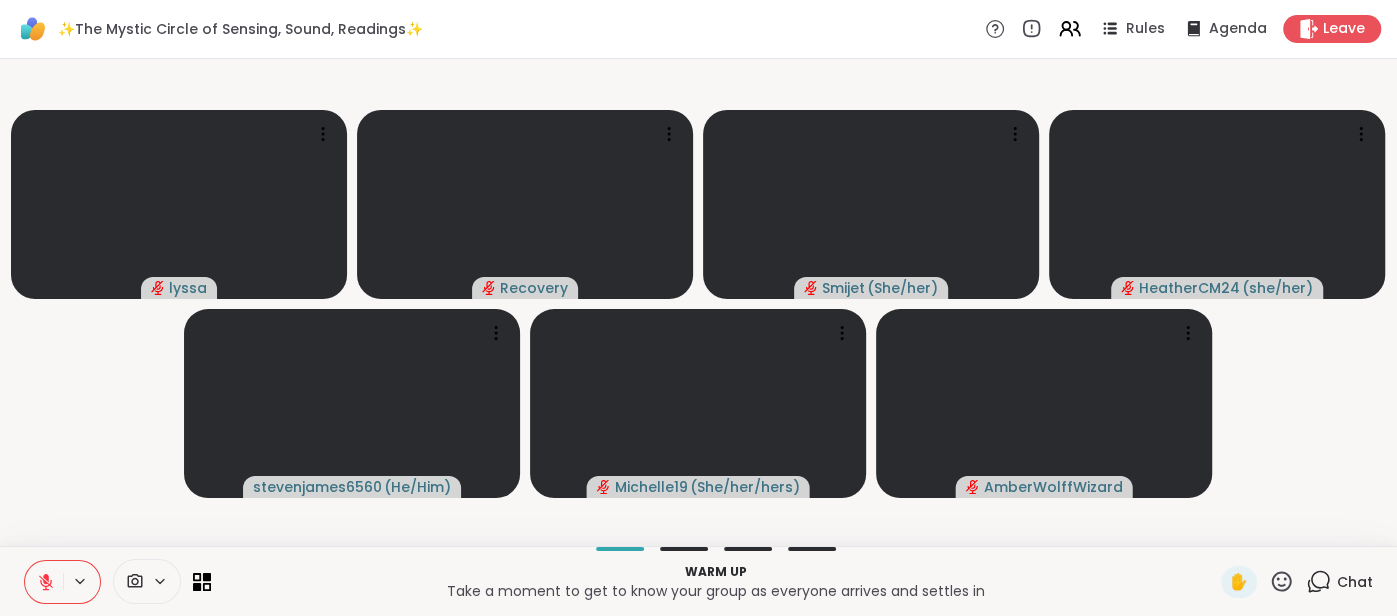 click at bounding box center (44, 582) 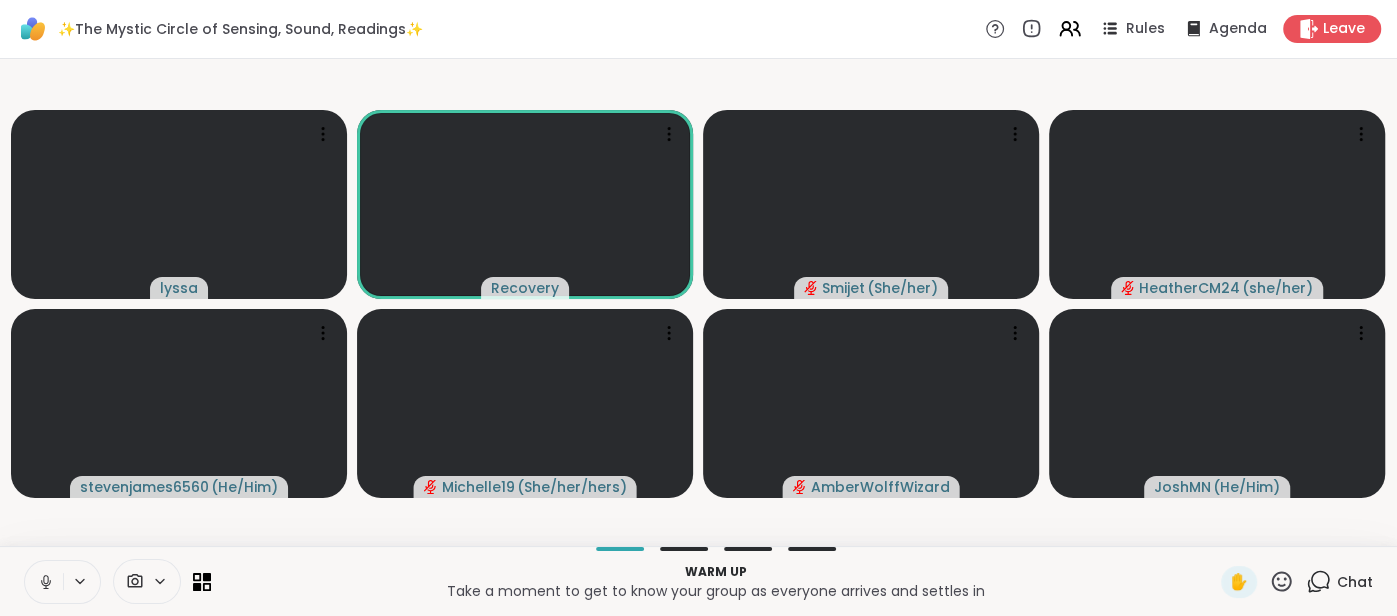 click at bounding box center [44, 582] 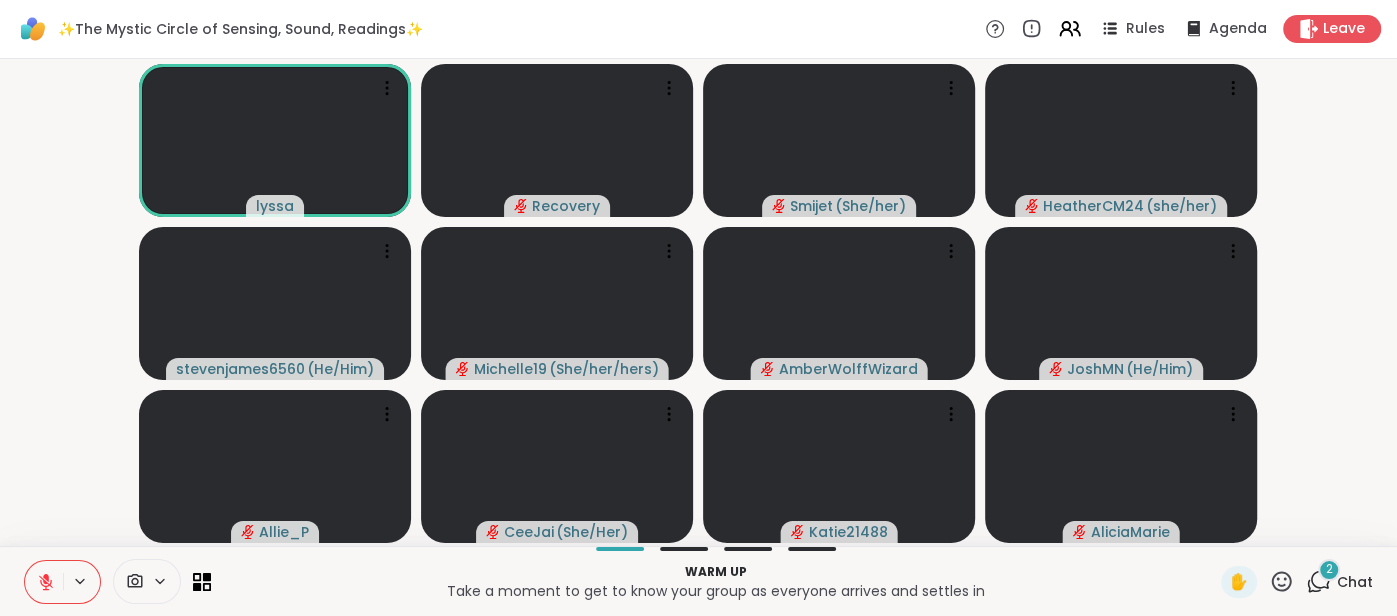 click on "2 Chat" at bounding box center (1339, 582) 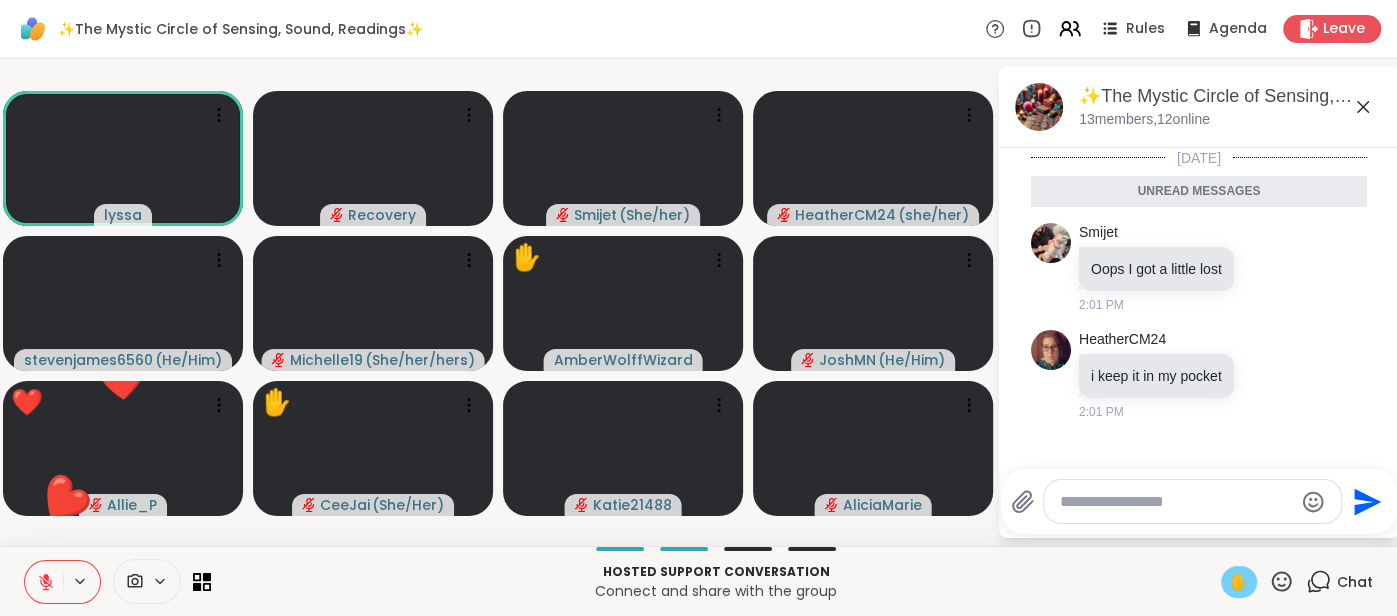 click on "✋" at bounding box center [1239, 582] 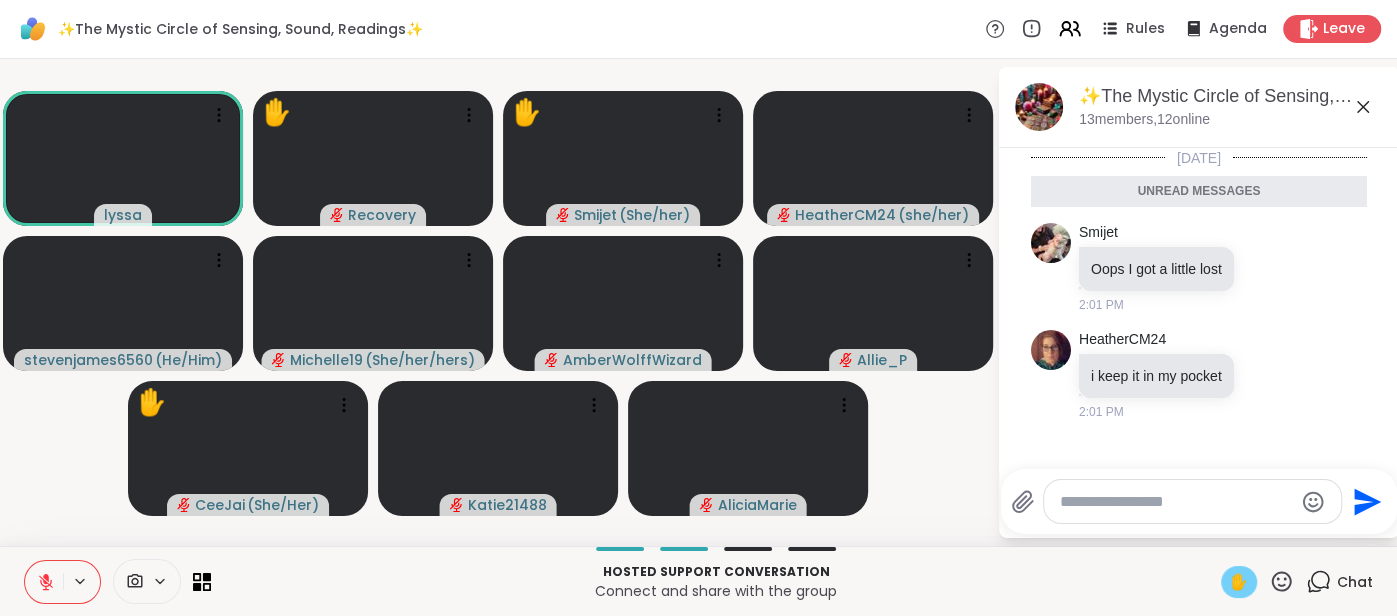 click at bounding box center (44, 582) 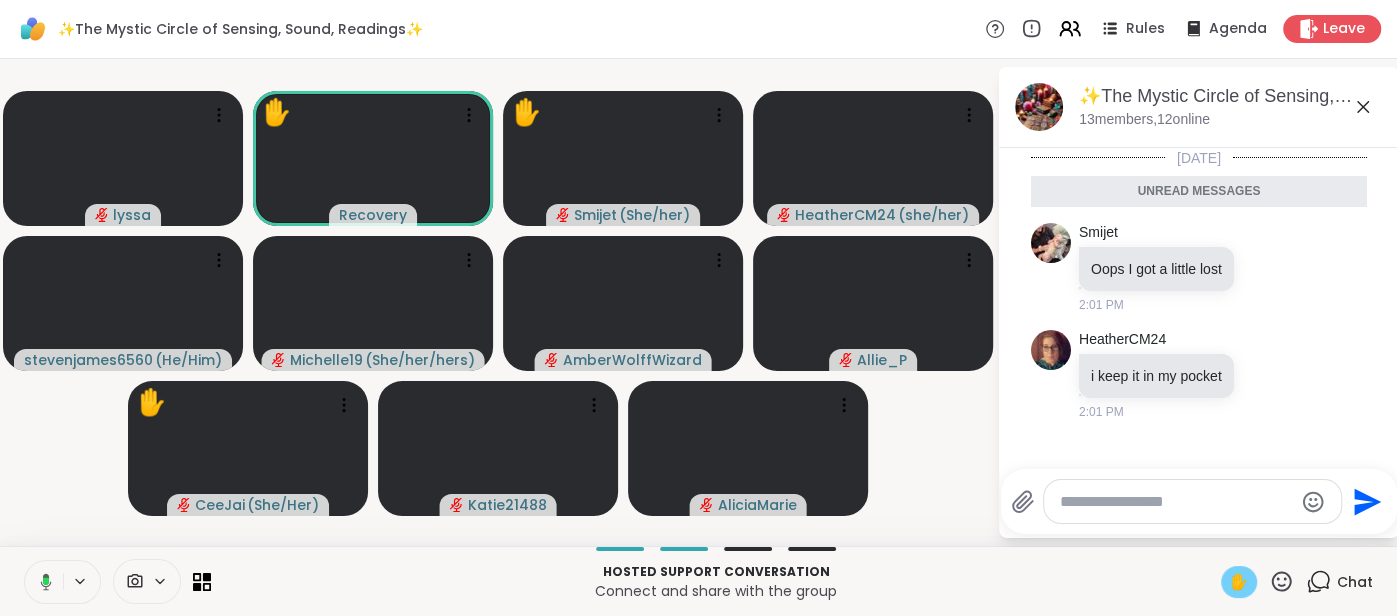 click 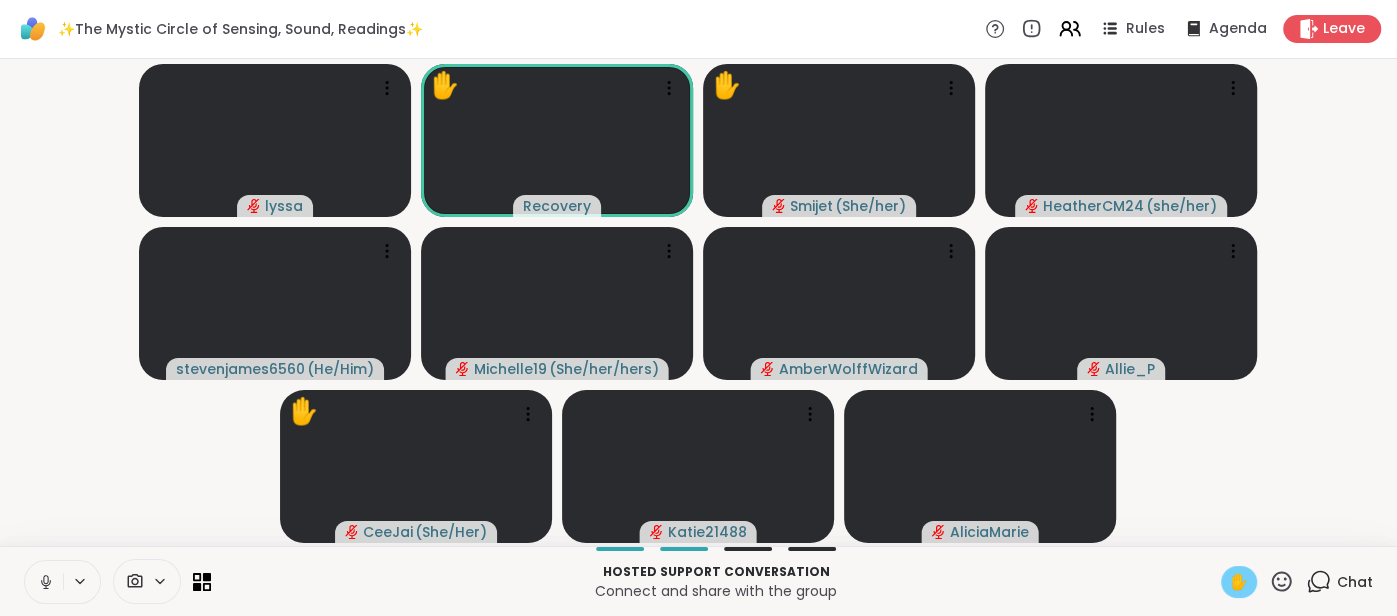 click on "✋" at bounding box center [1239, 582] 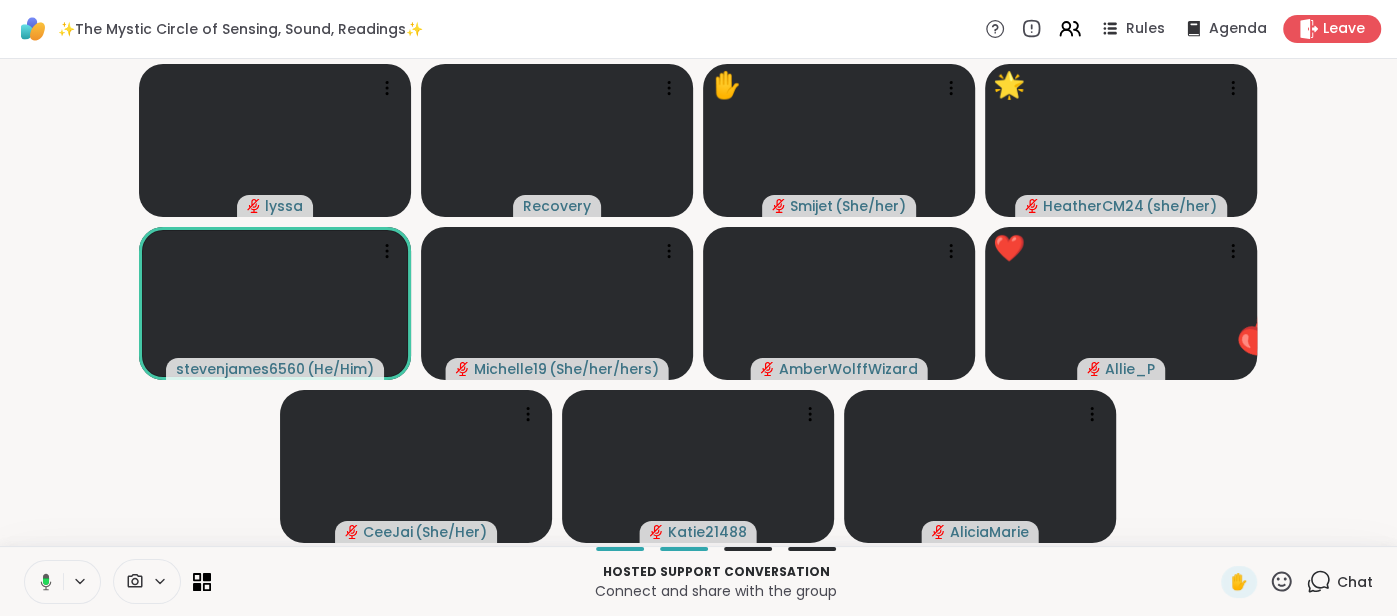 click at bounding box center [42, 582] 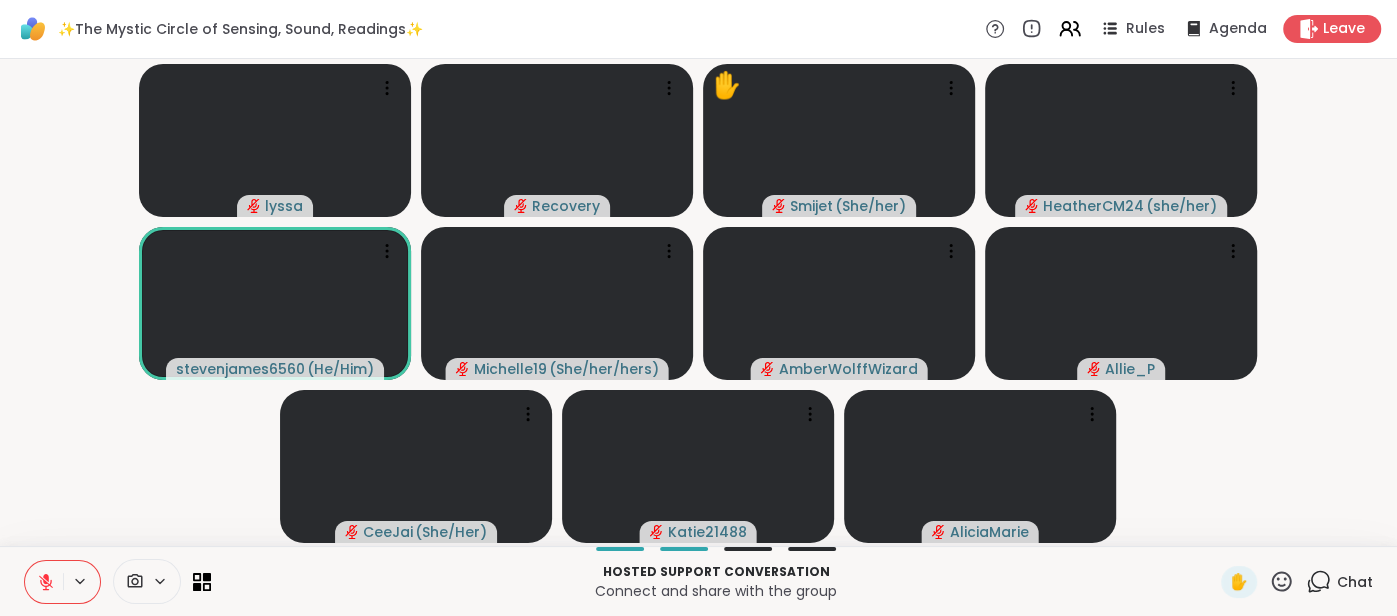 click at bounding box center [44, 582] 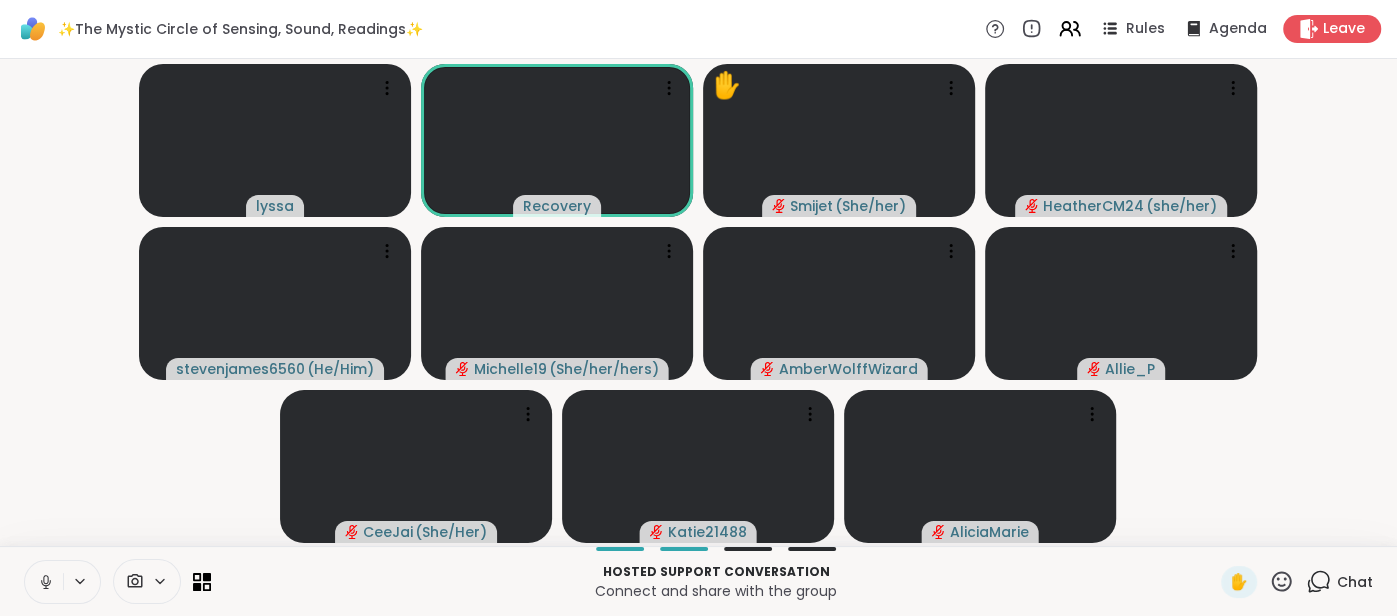click at bounding box center [44, 582] 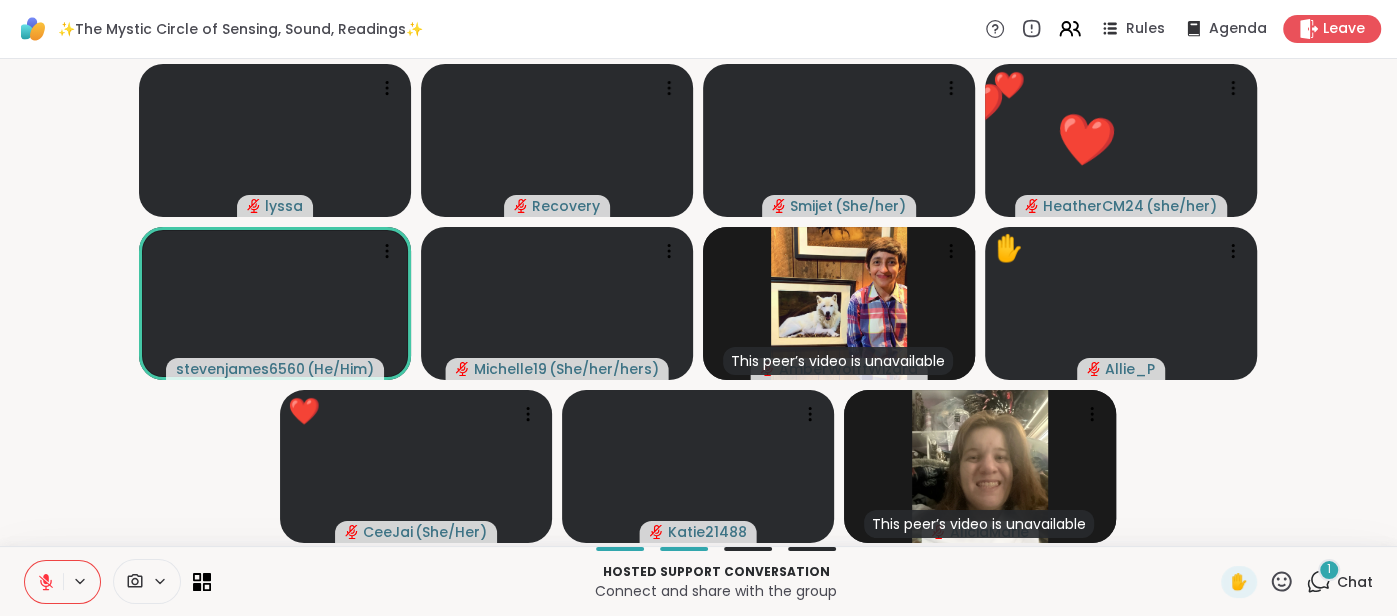 click on "Chat" at bounding box center [1355, 582] 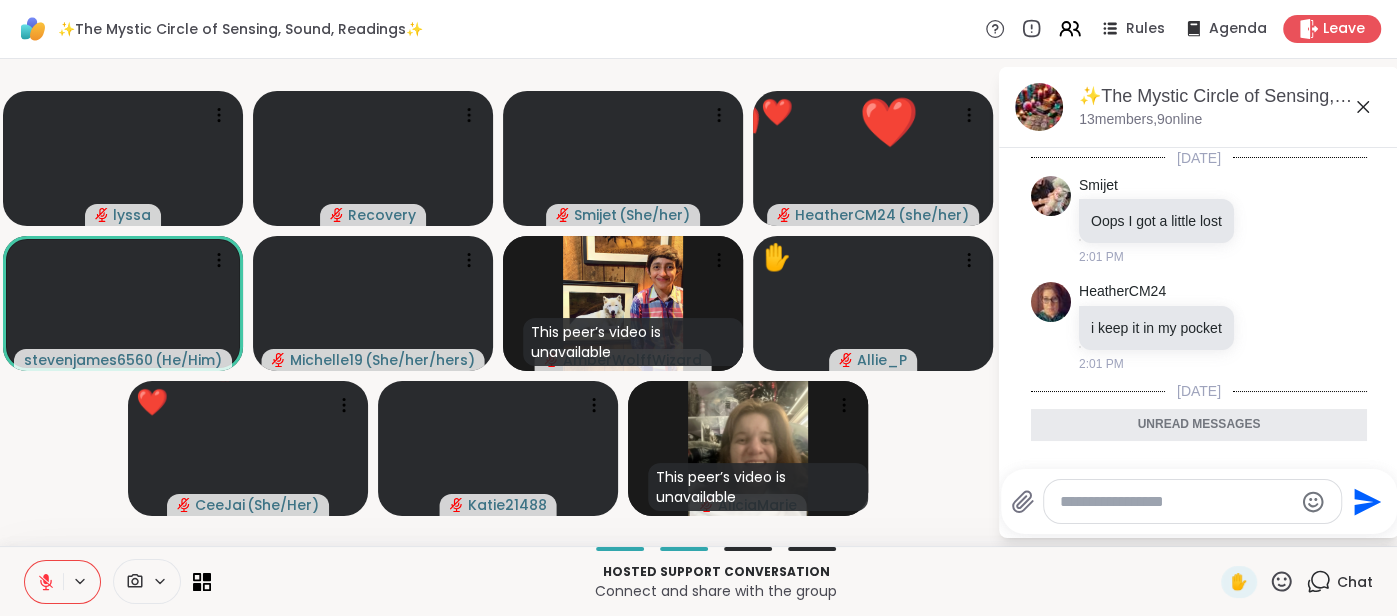scroll, scrollTop: 134, scrollLeft: 0, axis: vertical 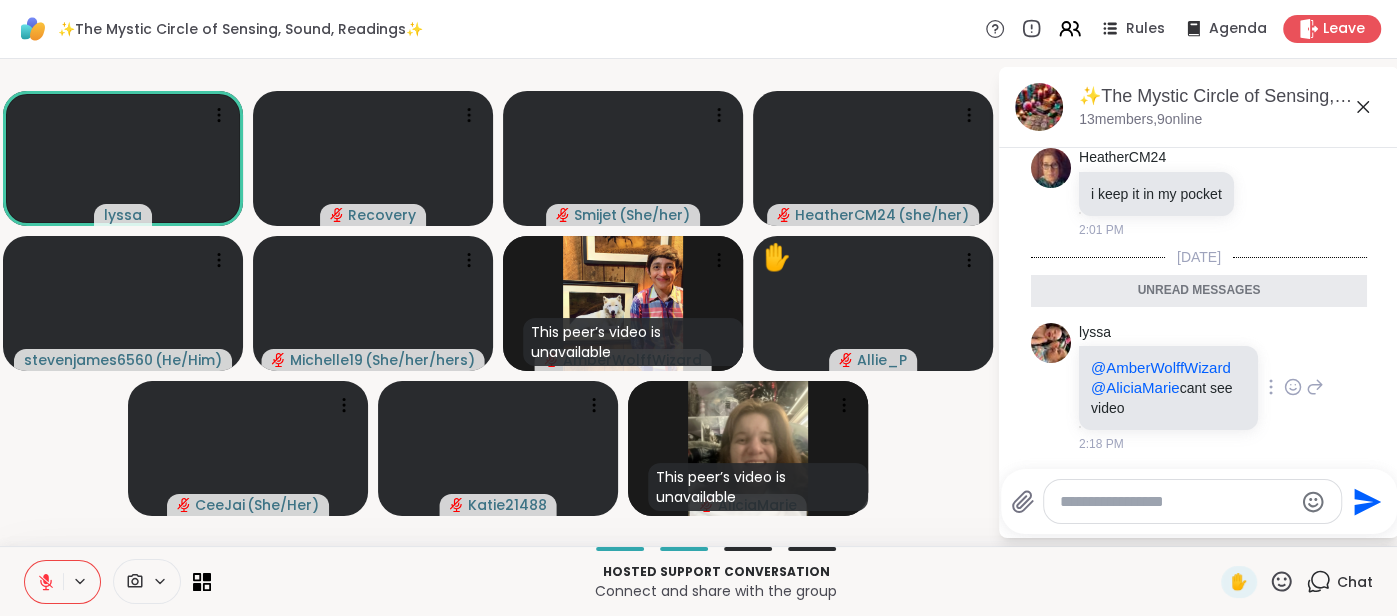 click on "lyssa @AmberWolffWizard   @AliciaMarie   cant see video 2:18 PM" at bounding box center [1201, 388] 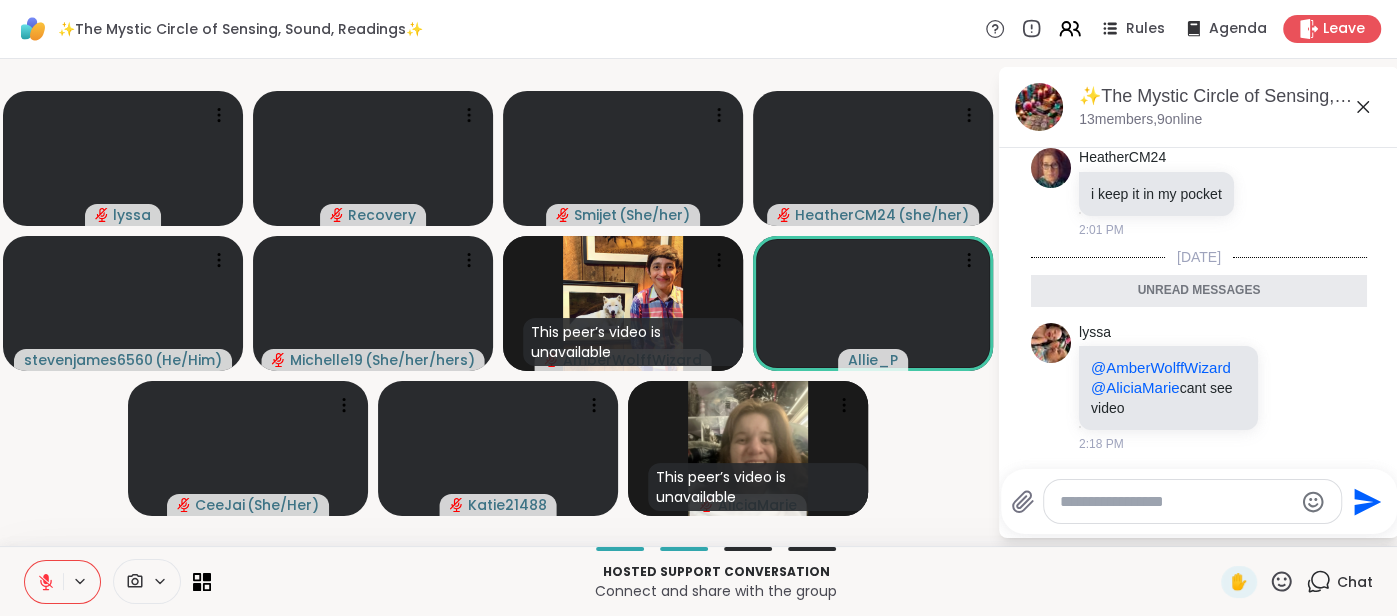 click 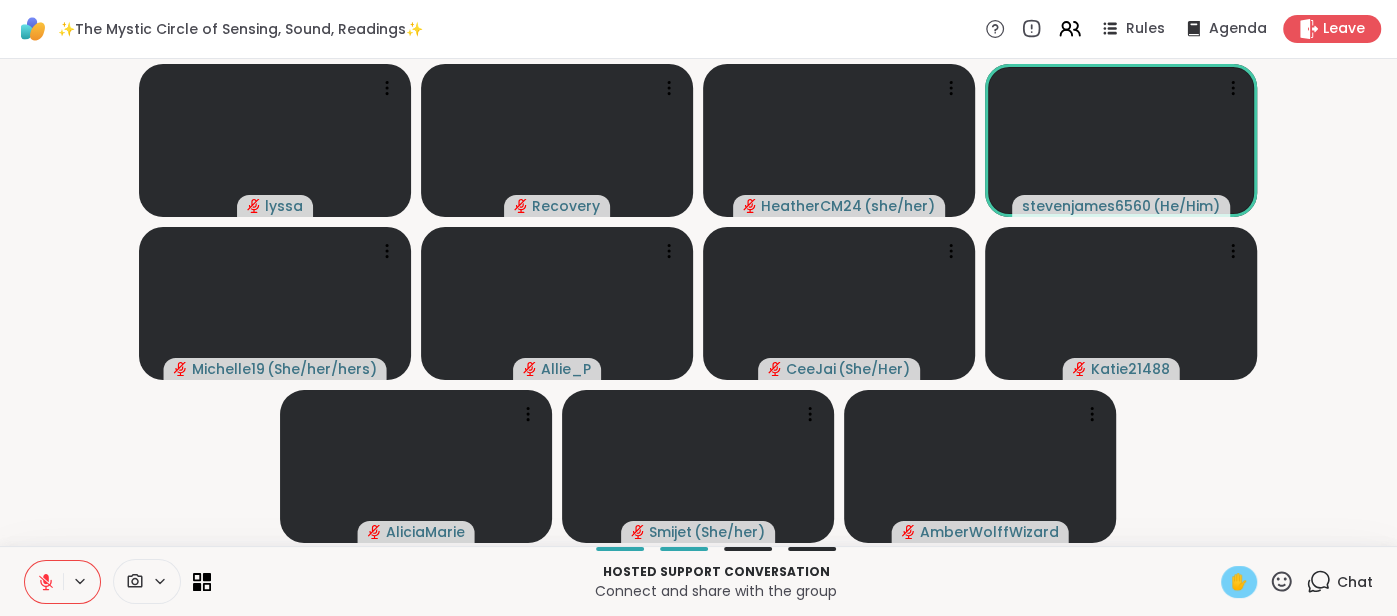 click on "✋" at bounding box center [1239, 582] 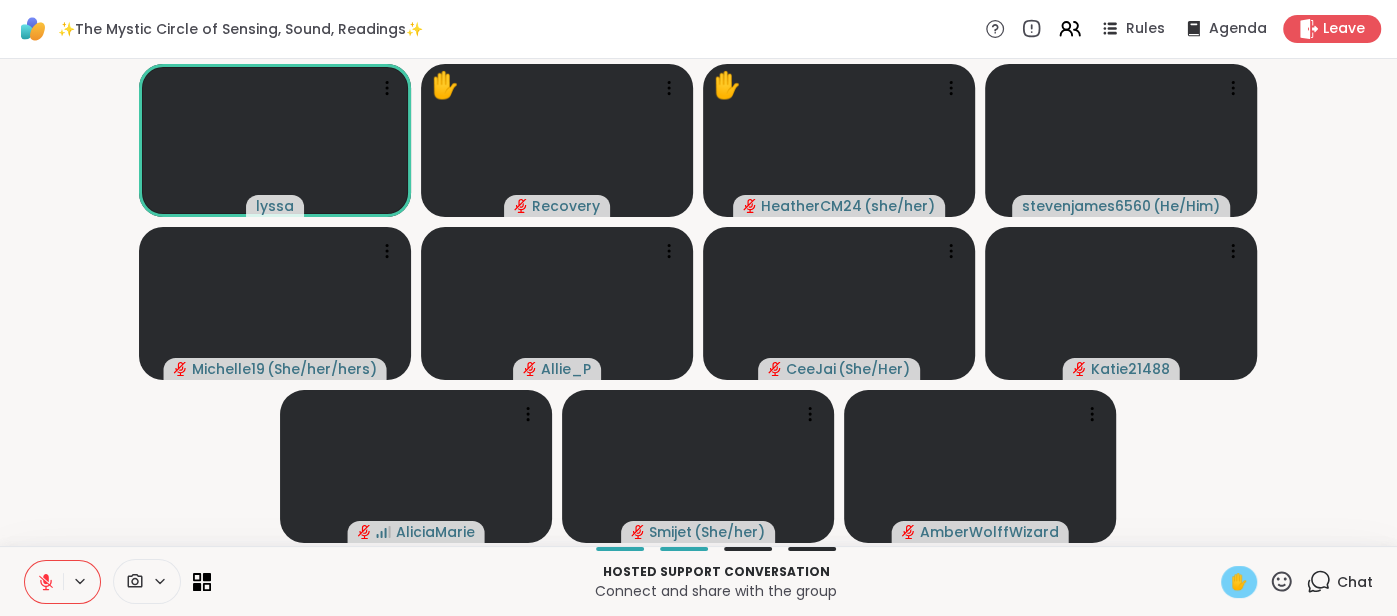 click at bounding box center [44, 582] 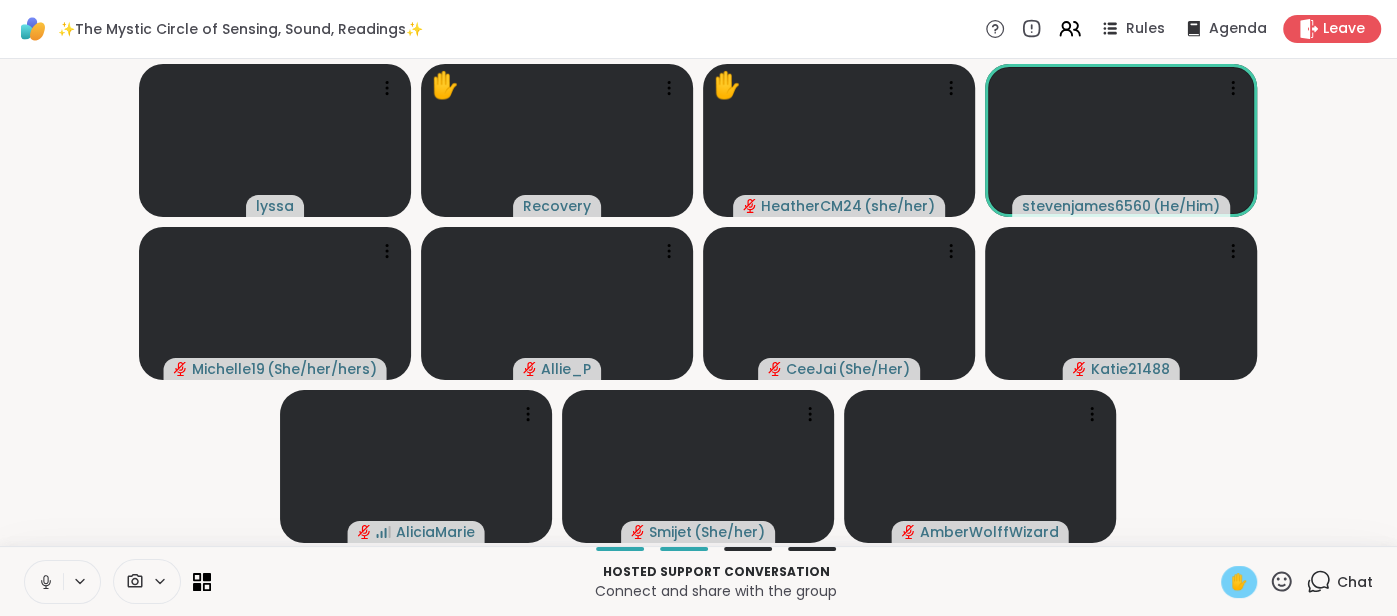 click on "✋" at bounding box center [1239, 582] 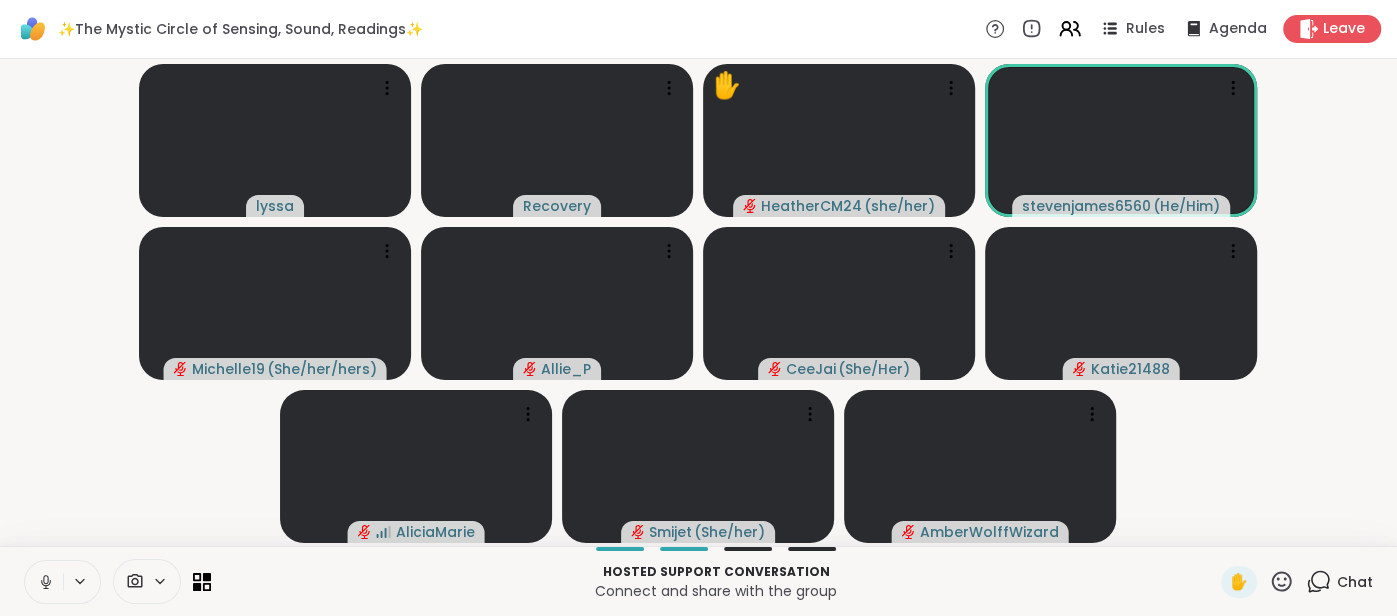 click 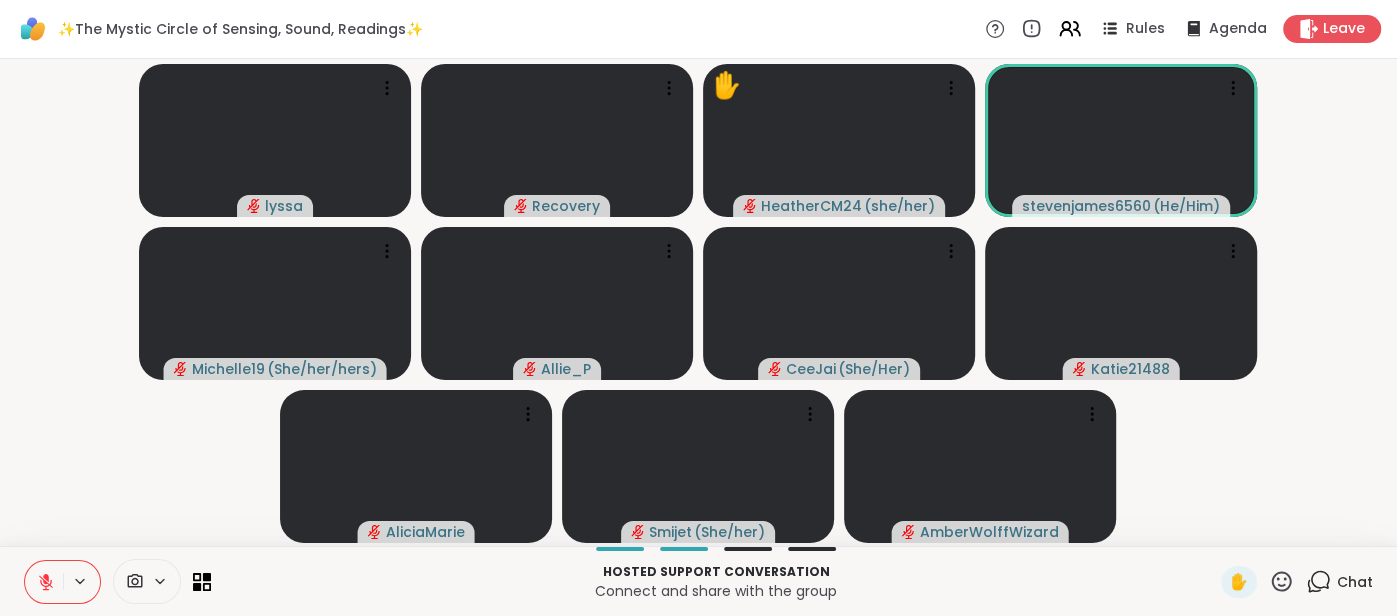 click on "Chat" at bounding box center (1355, 582) 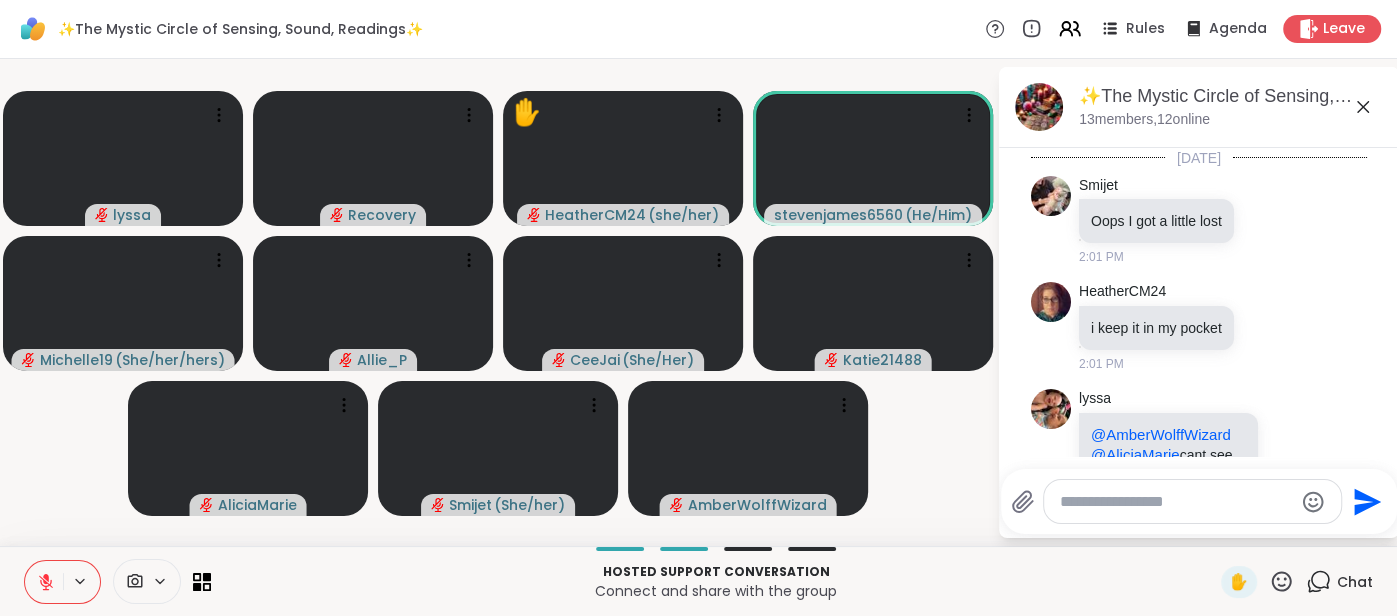 scroll, scrollTop: 66, scrollLeft: 0, axis: vertical 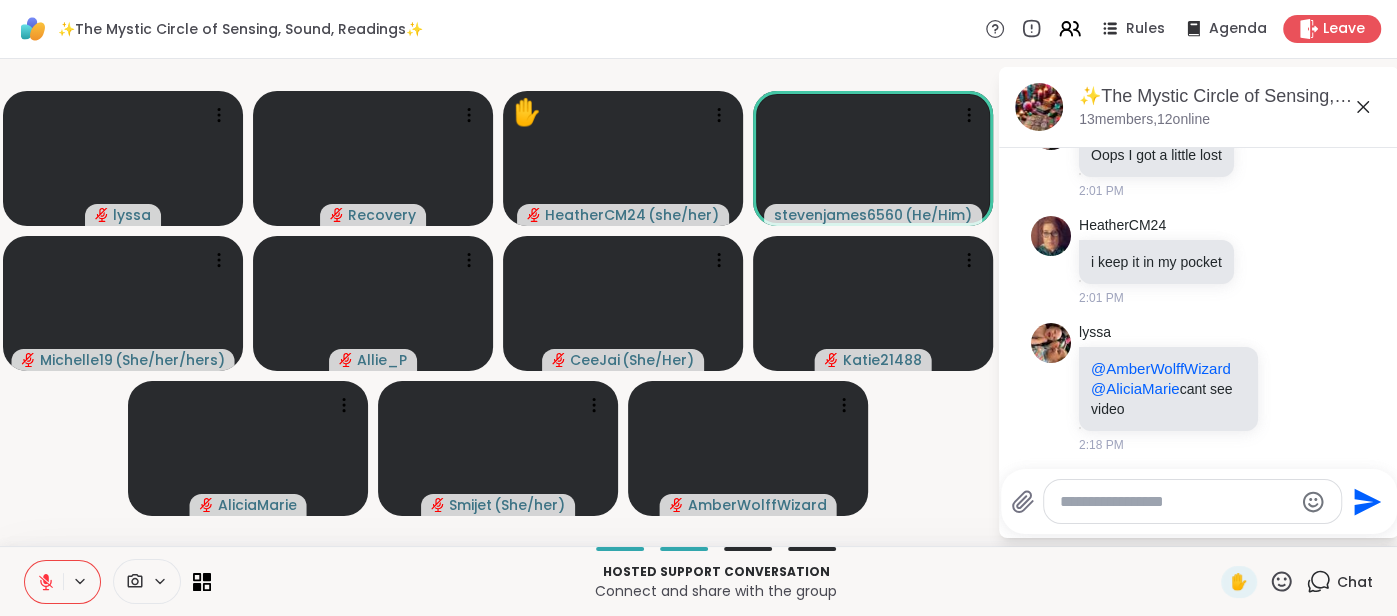 click at bounding box center [1176, 502] 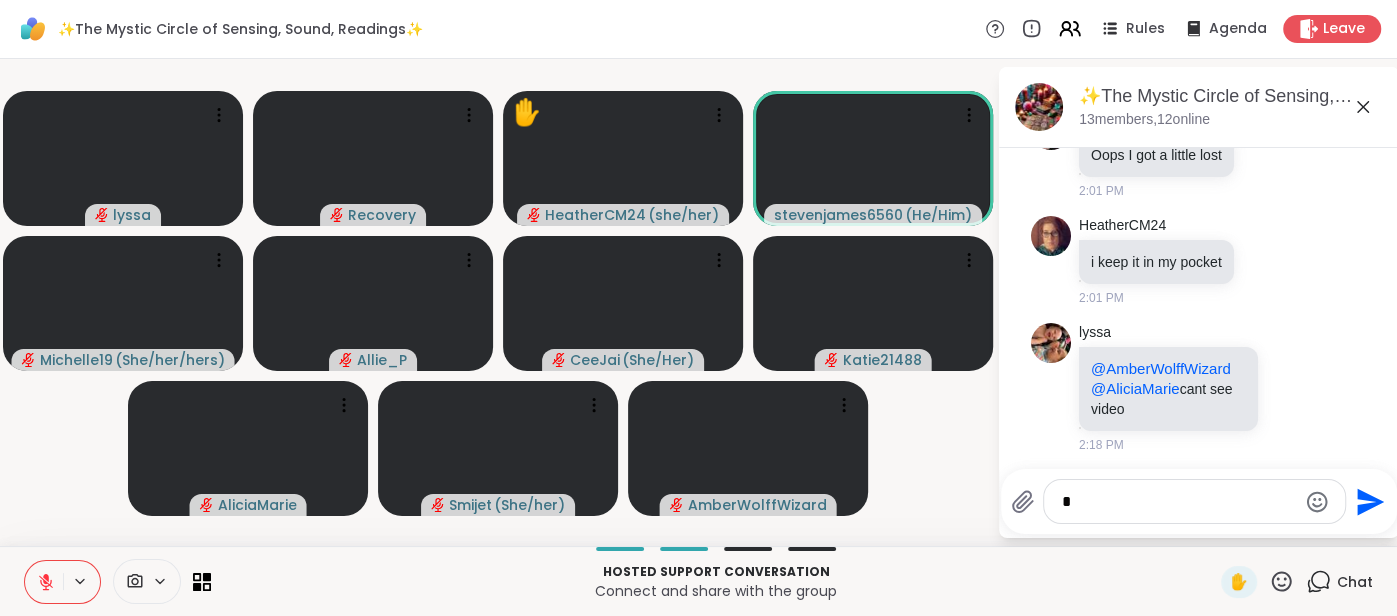 type on "**" 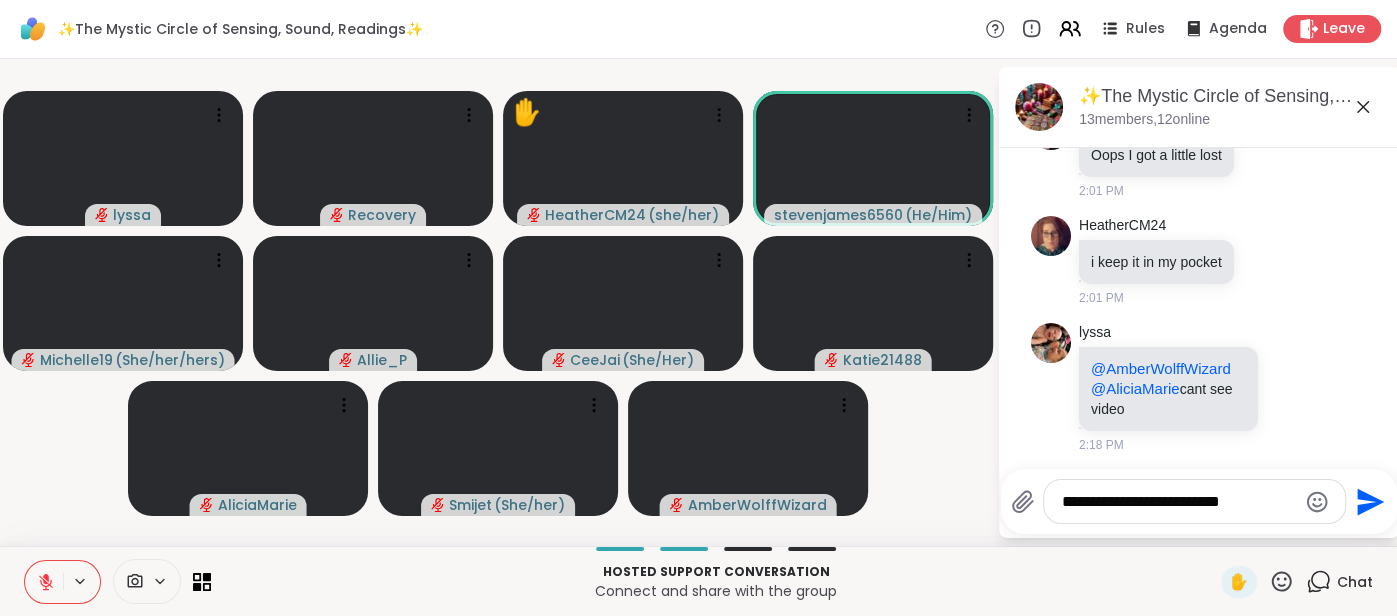 type on "**********" 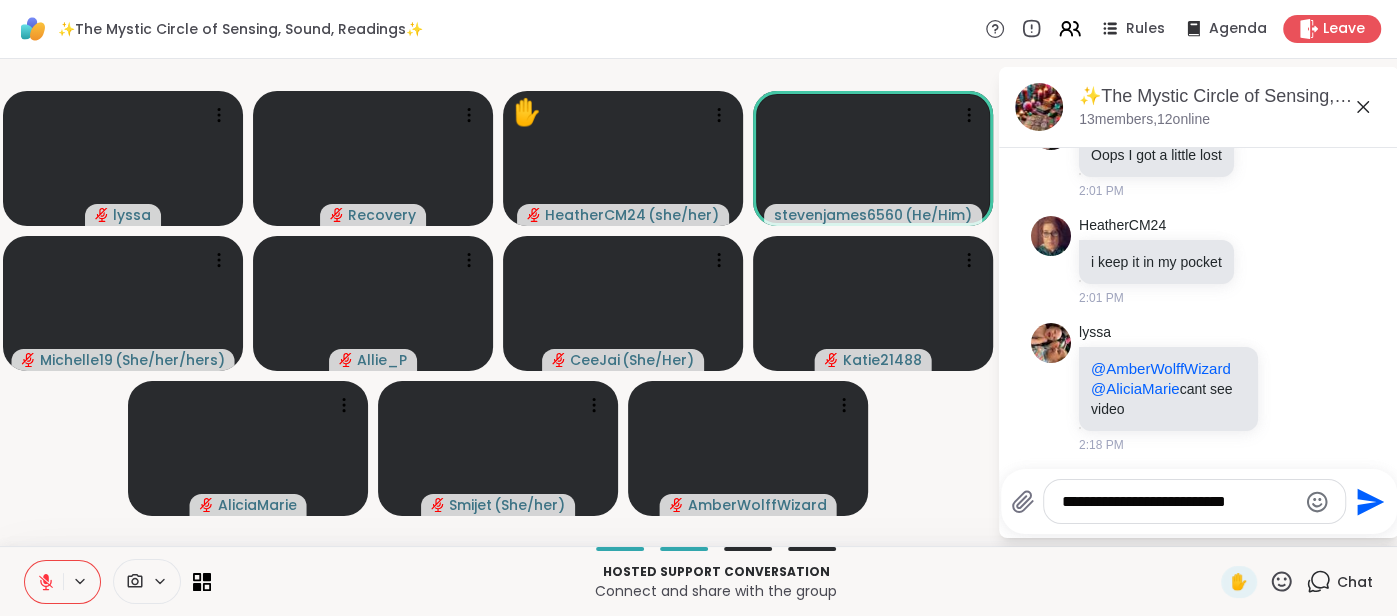 type 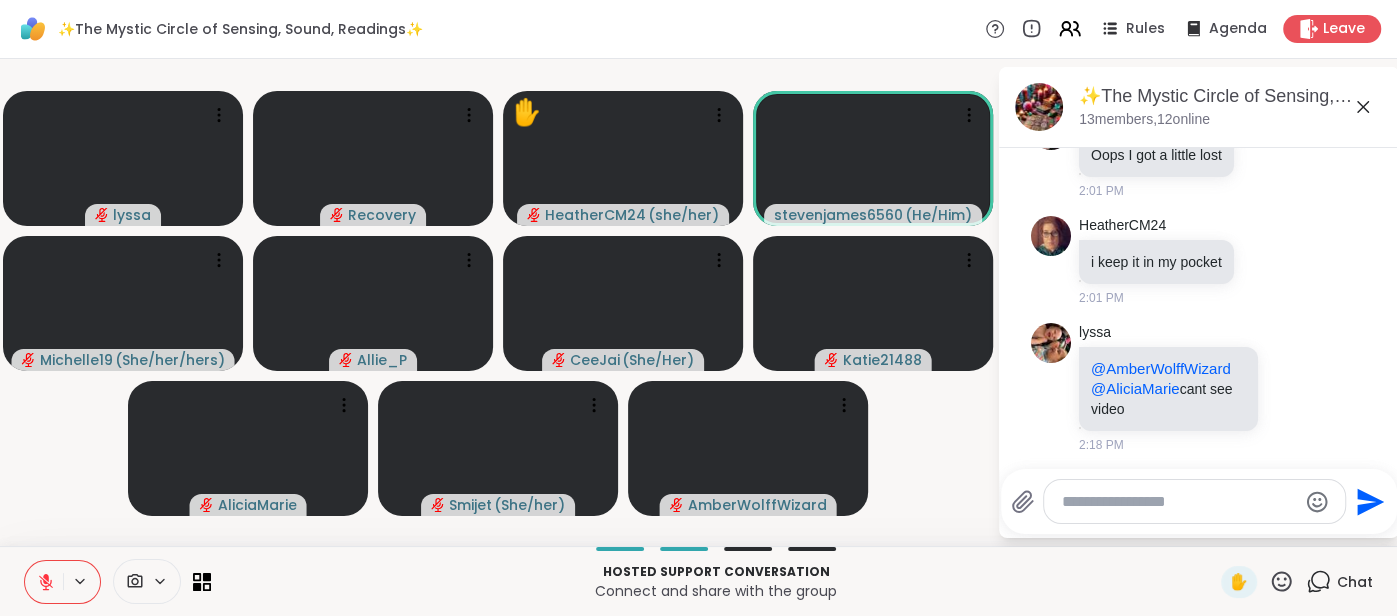 scroll, scrollTop: 192, scrollLeft: 0, axis: vertical 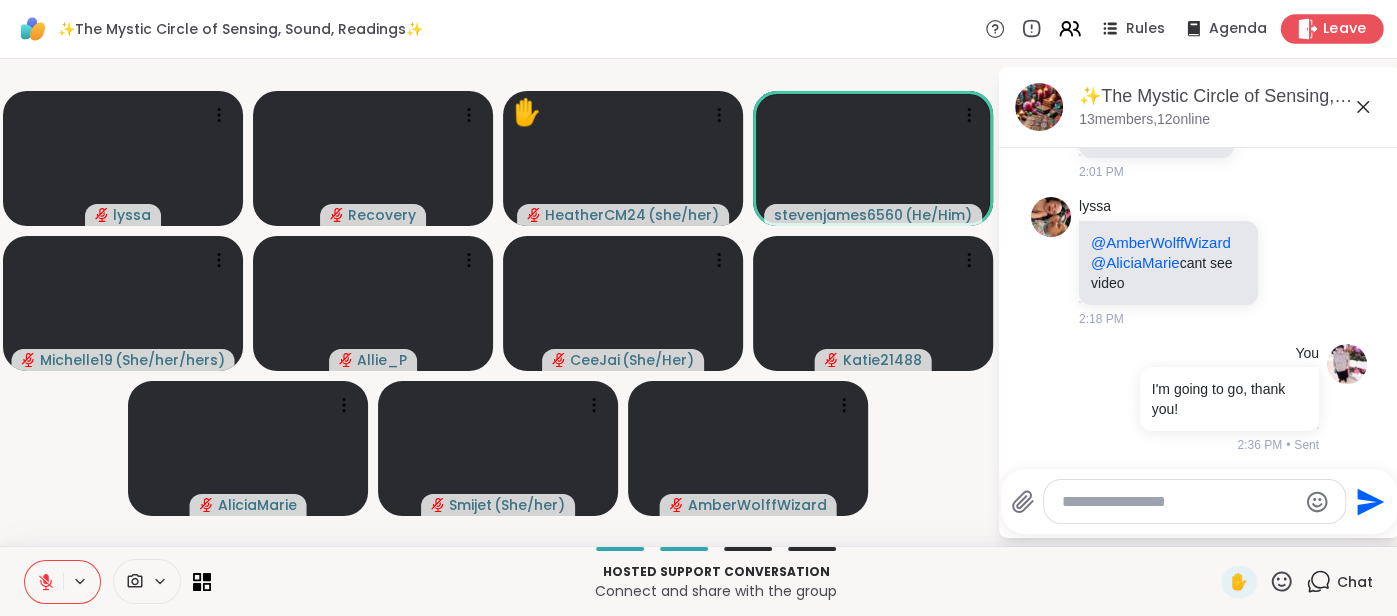 click 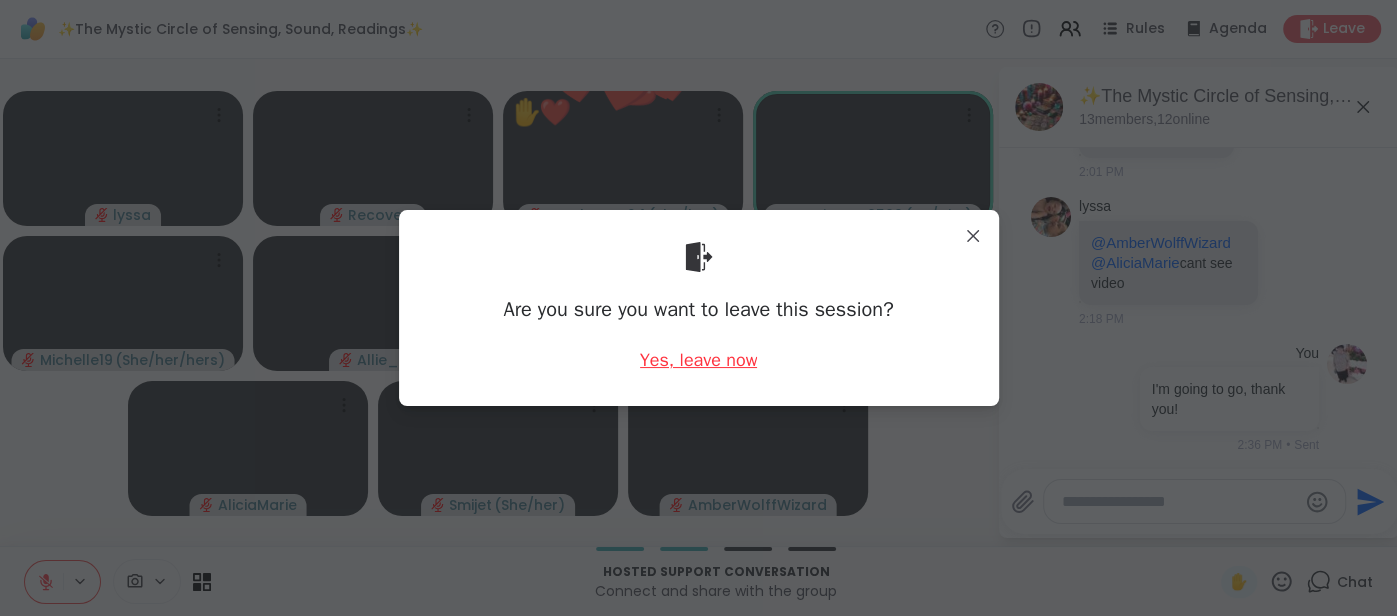 click on "Yes, leave now" at bounding box center [699, 360] 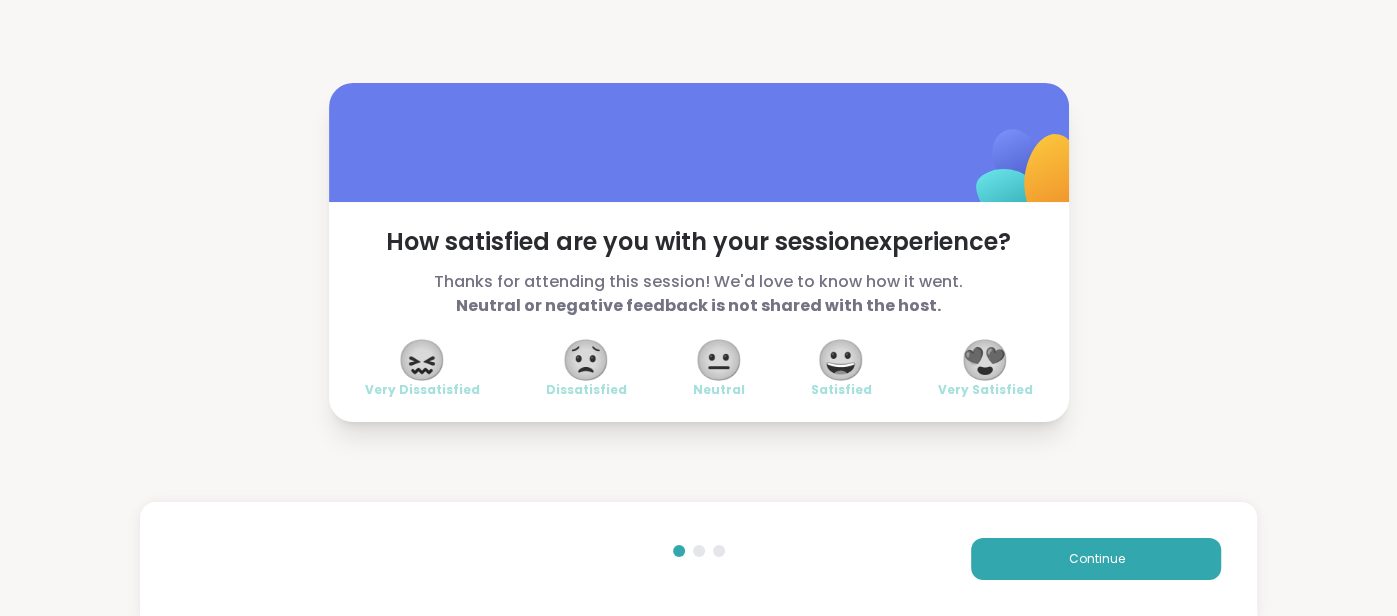 click on "😍" at bounding box center [985, 360] 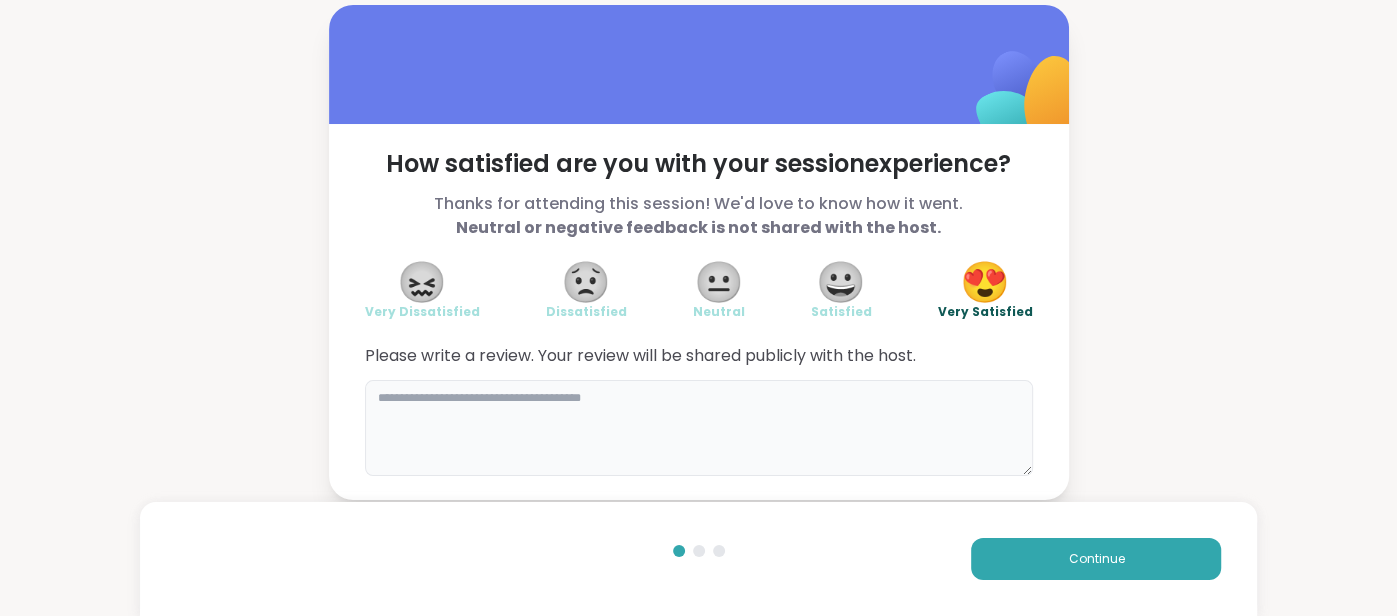 click at bounding box center [699, 428] 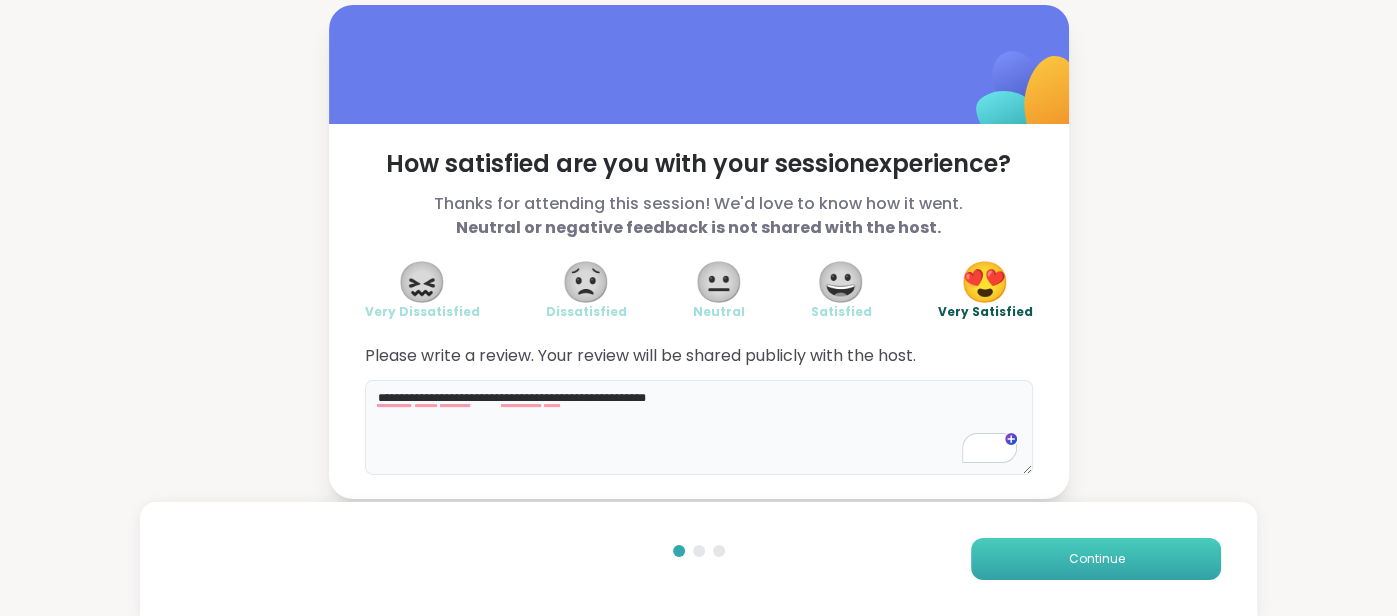 type on "**********" 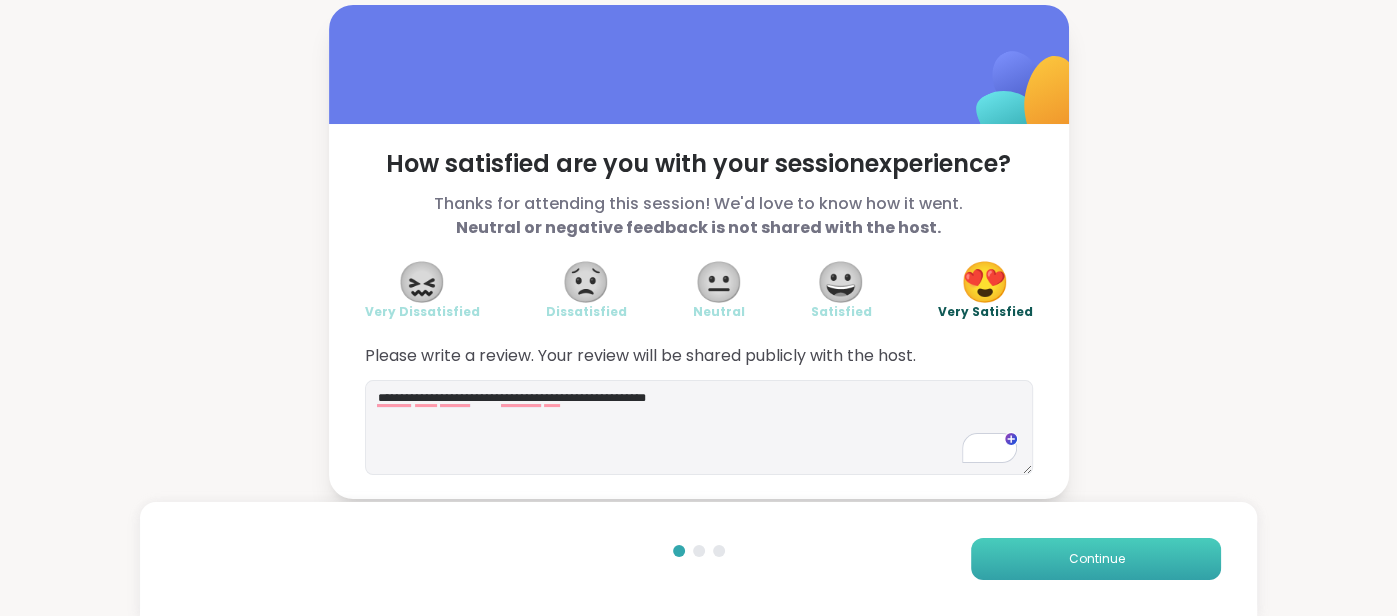 click on "Continue" at bounding box center (1096, 559) 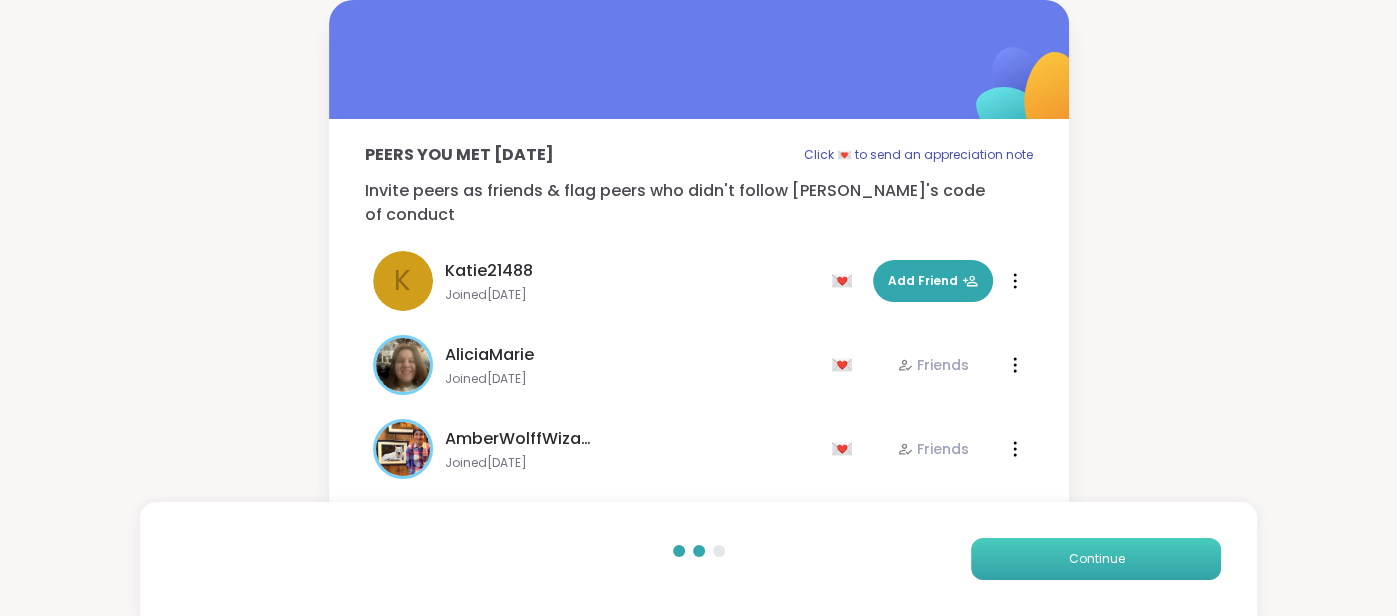 click on "Continue" at bounding box center (1096, 559) 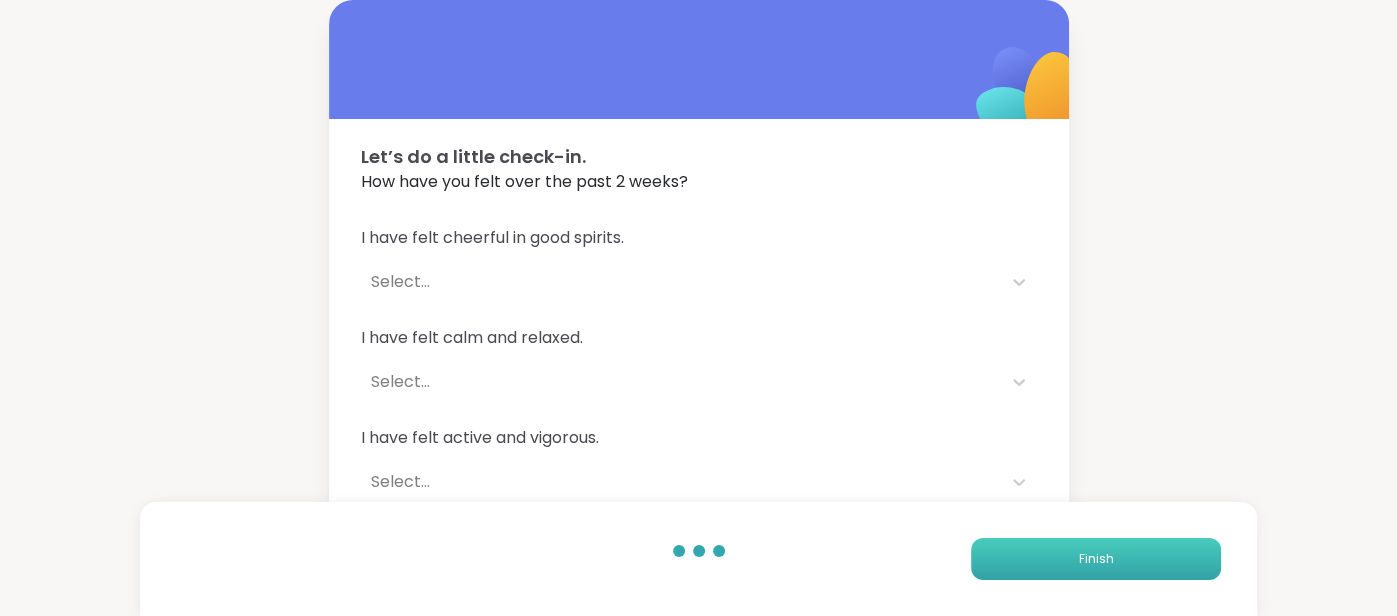 click on "Finish" at bounding box center (1096, 559) 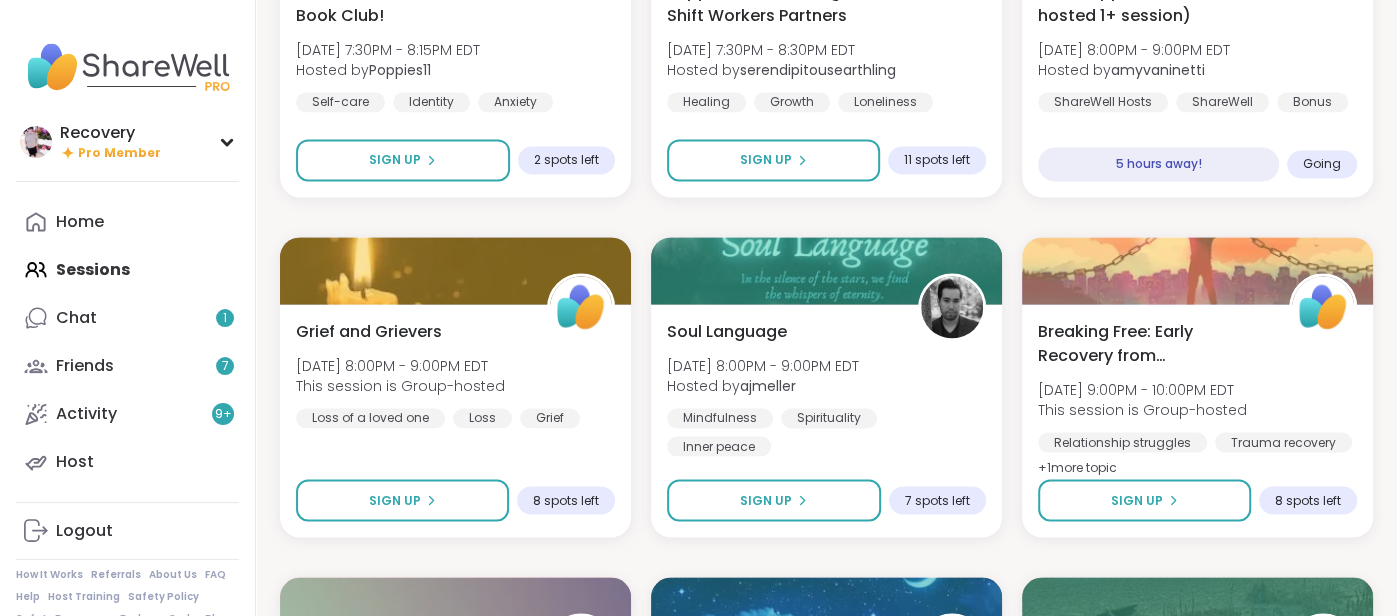 scroll, scrollTop: 2115, scrollLeft: 0, axis: vertical 